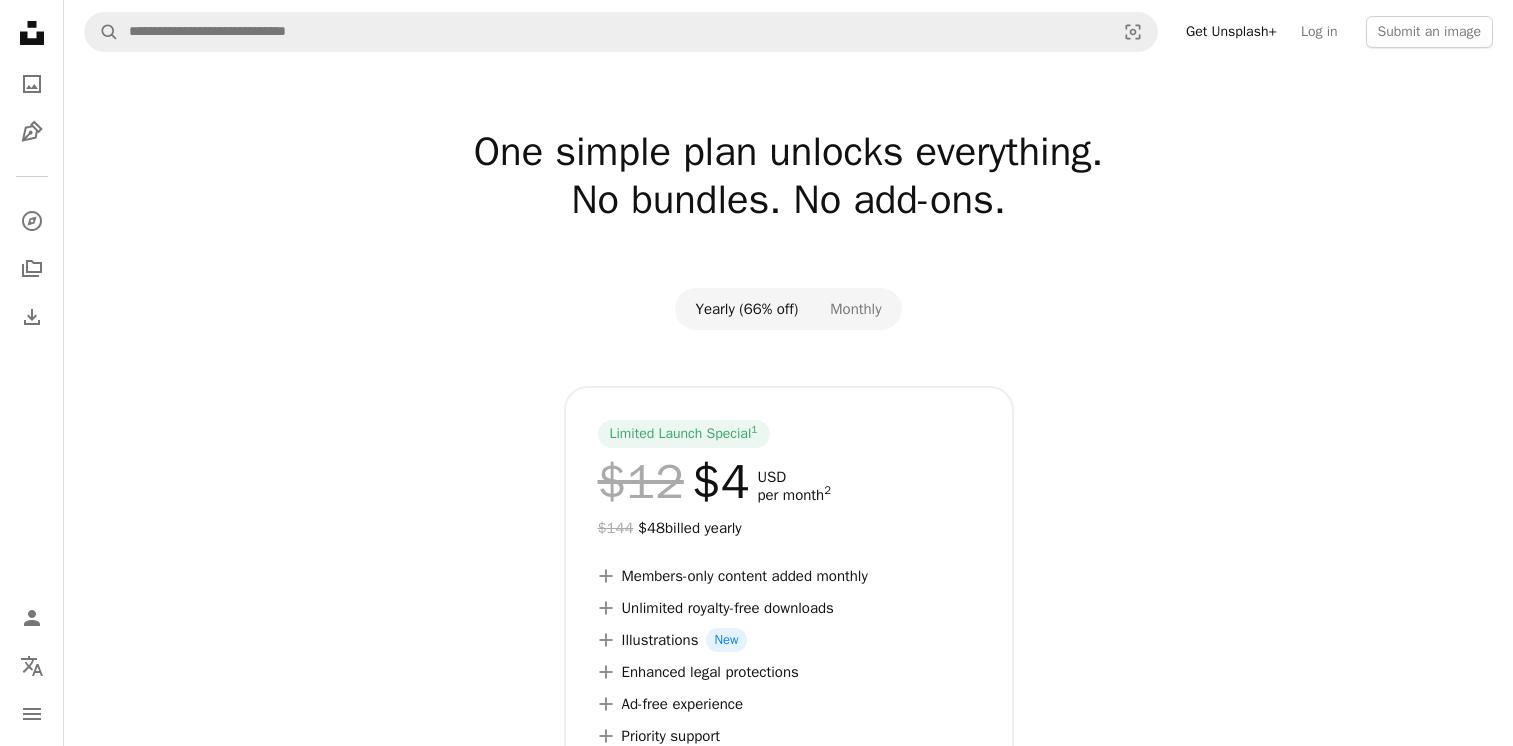 scroll, scrollTop: 0, scrollLeft: 0, axis: both 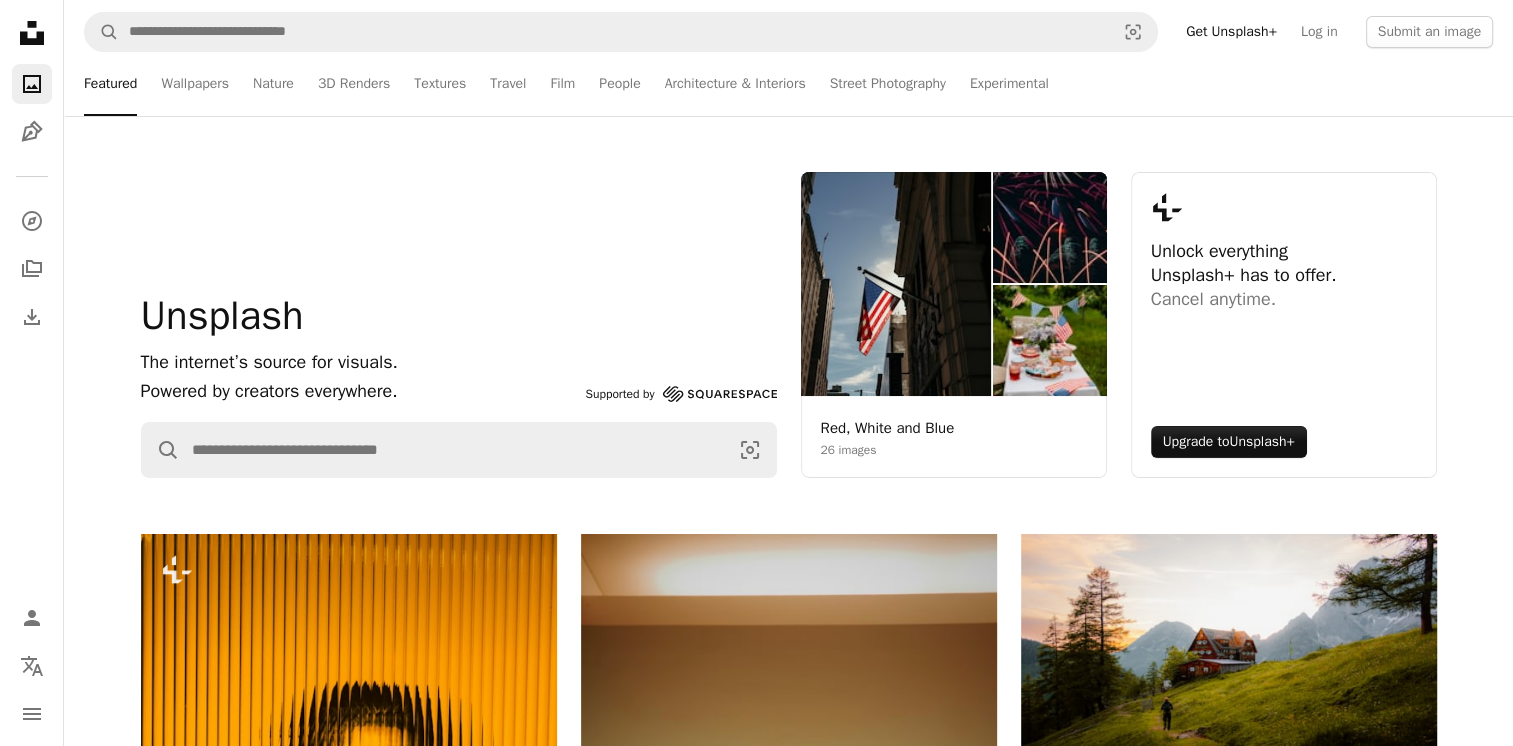 click on "Unsplash logo Unsplash Home" 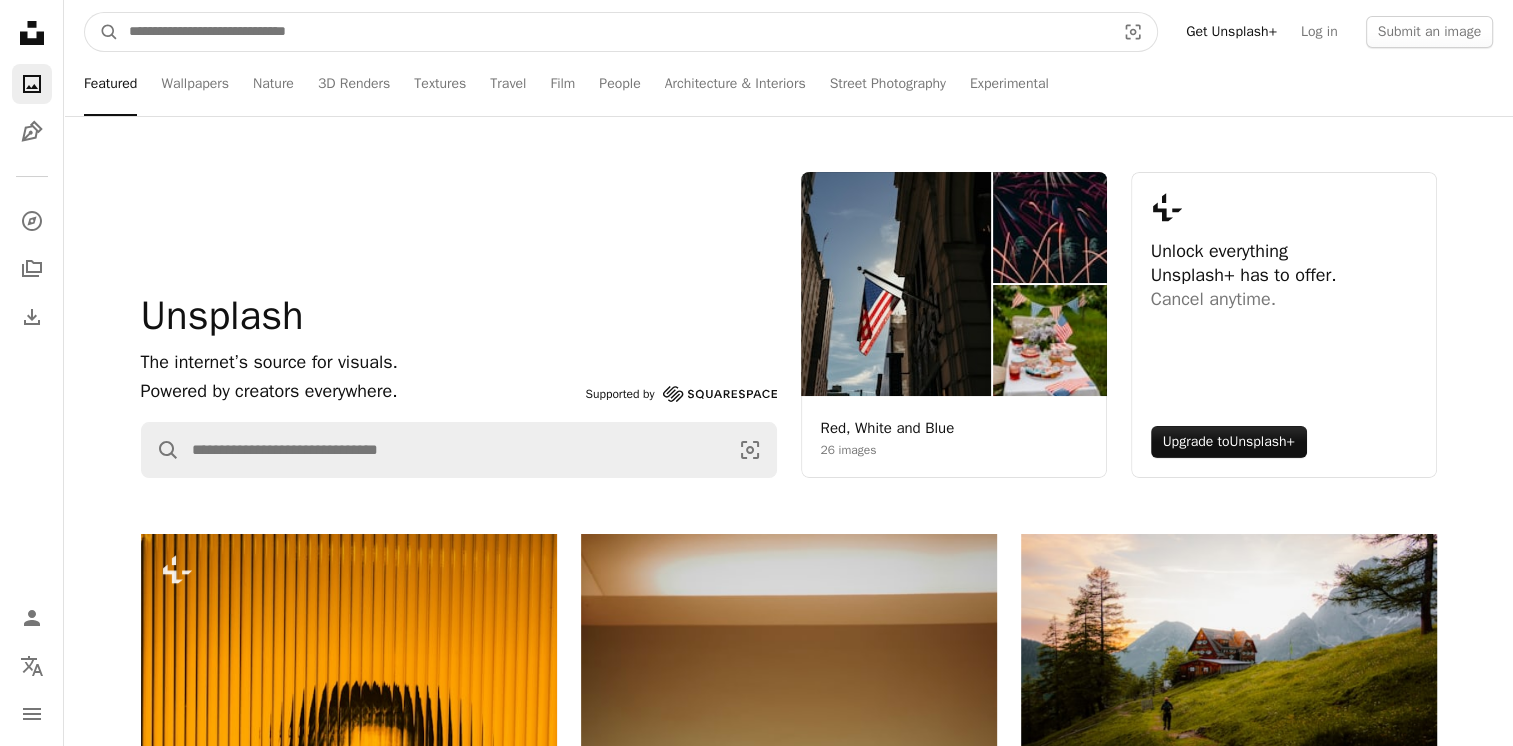 click at bounding box center [614, 32] 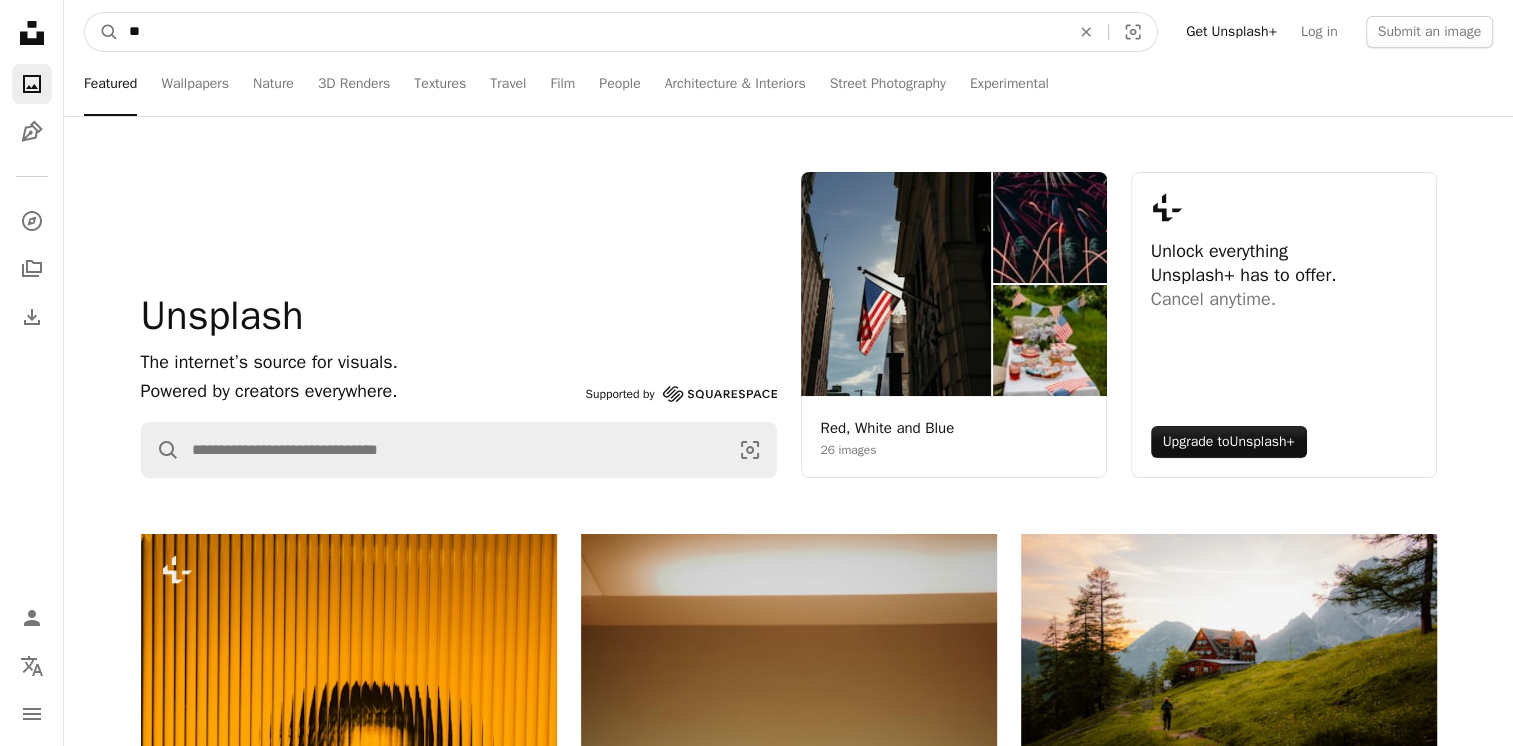 type on "*" 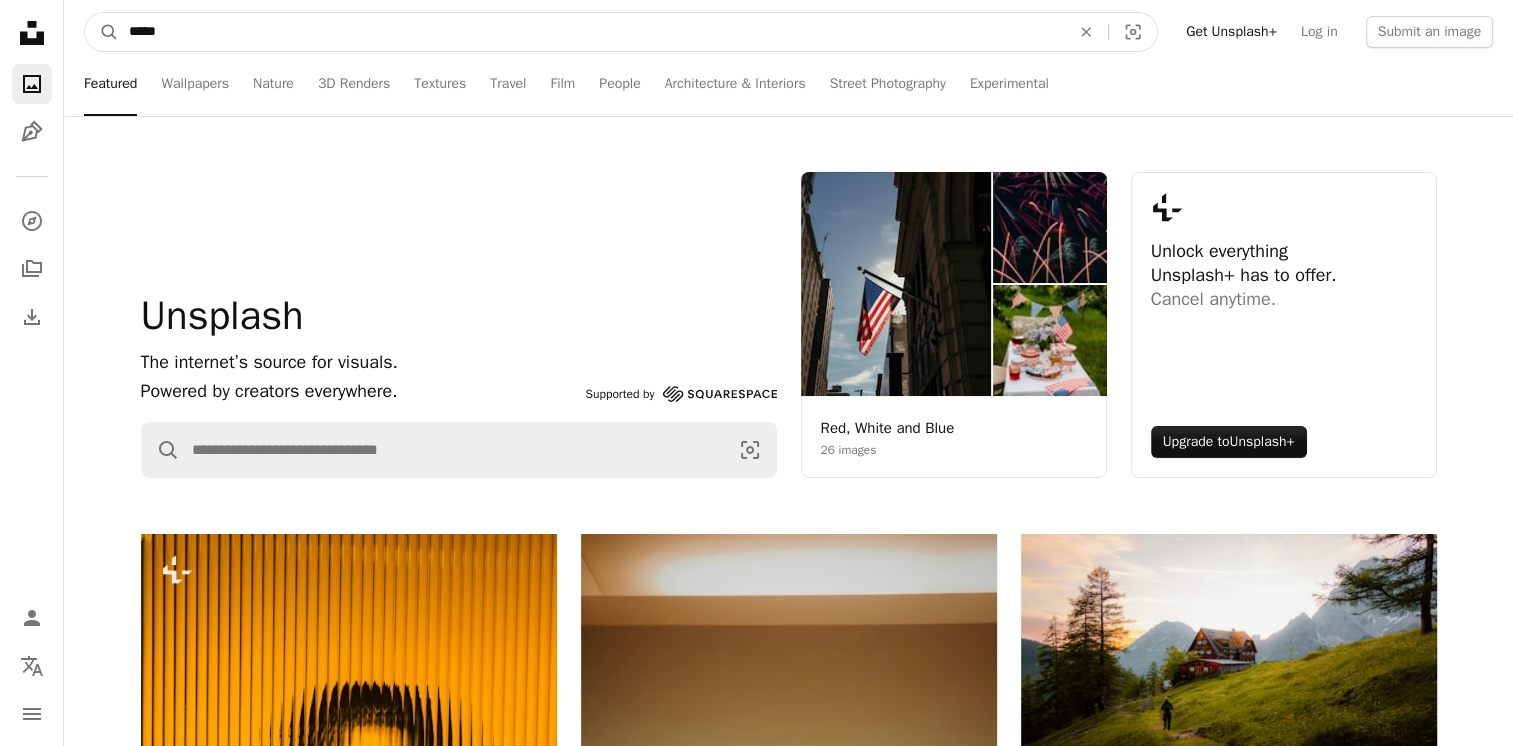 type on "*****" 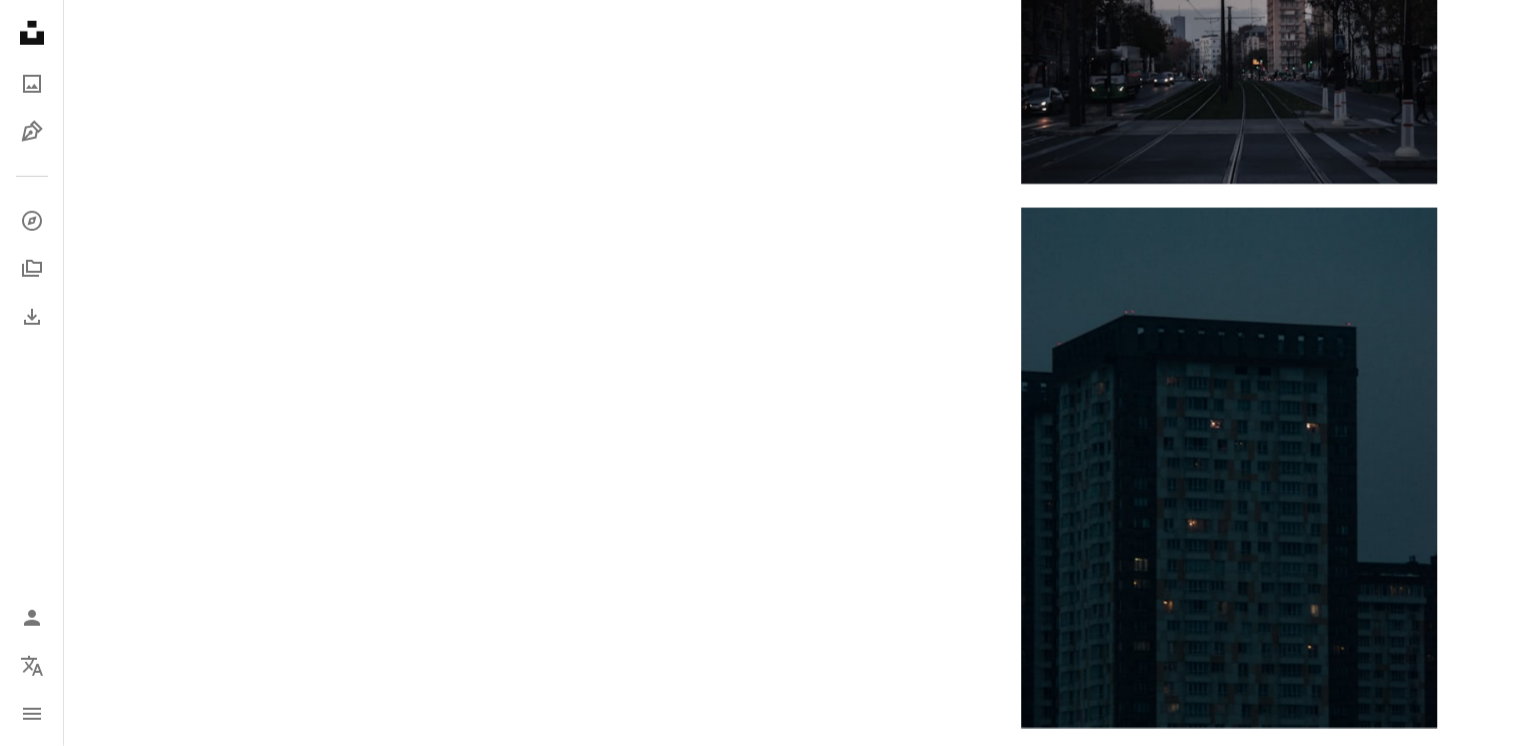 scroll, scrollTop: 13706, scrollLeft: 0, axis: vertical 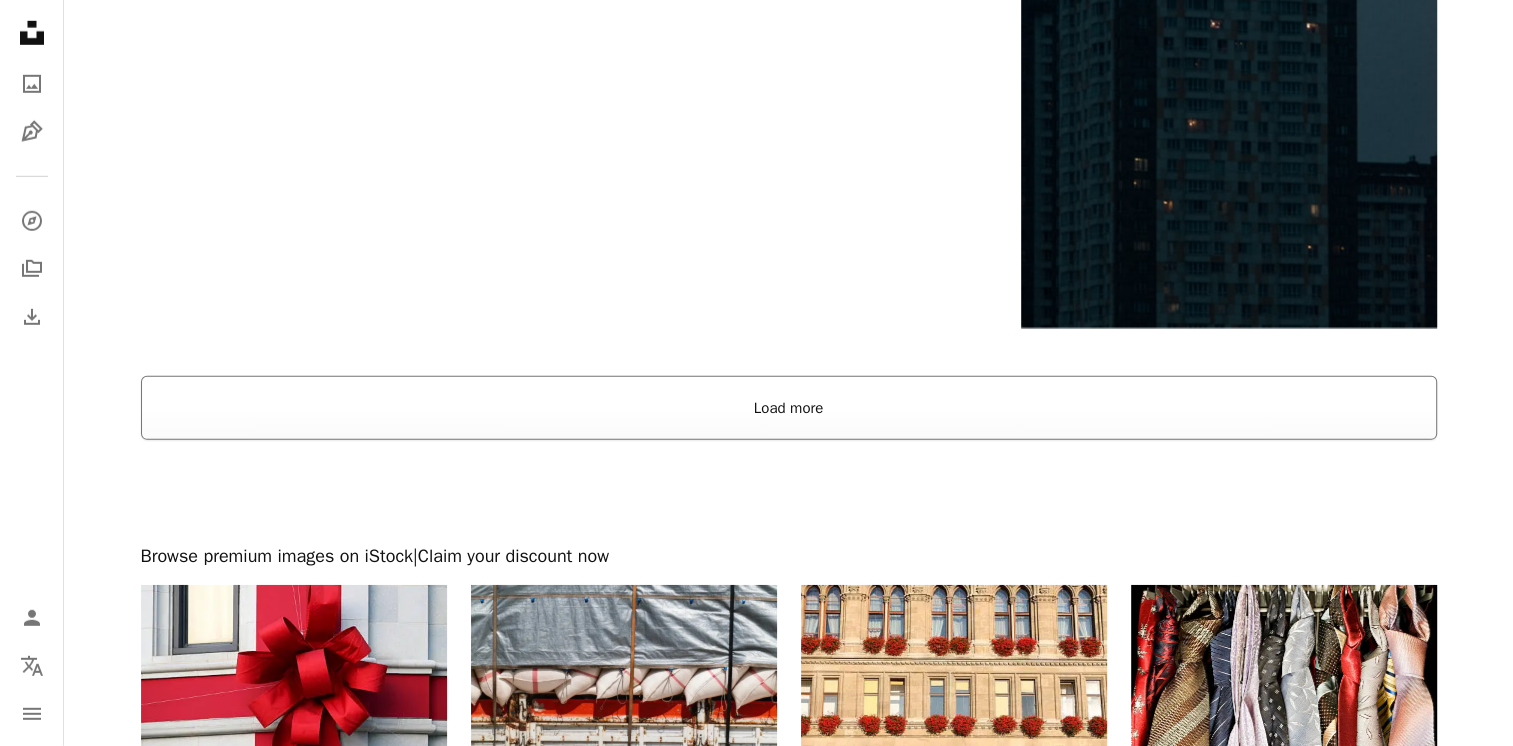 click on "Load more" at bounding box center (789, 408) 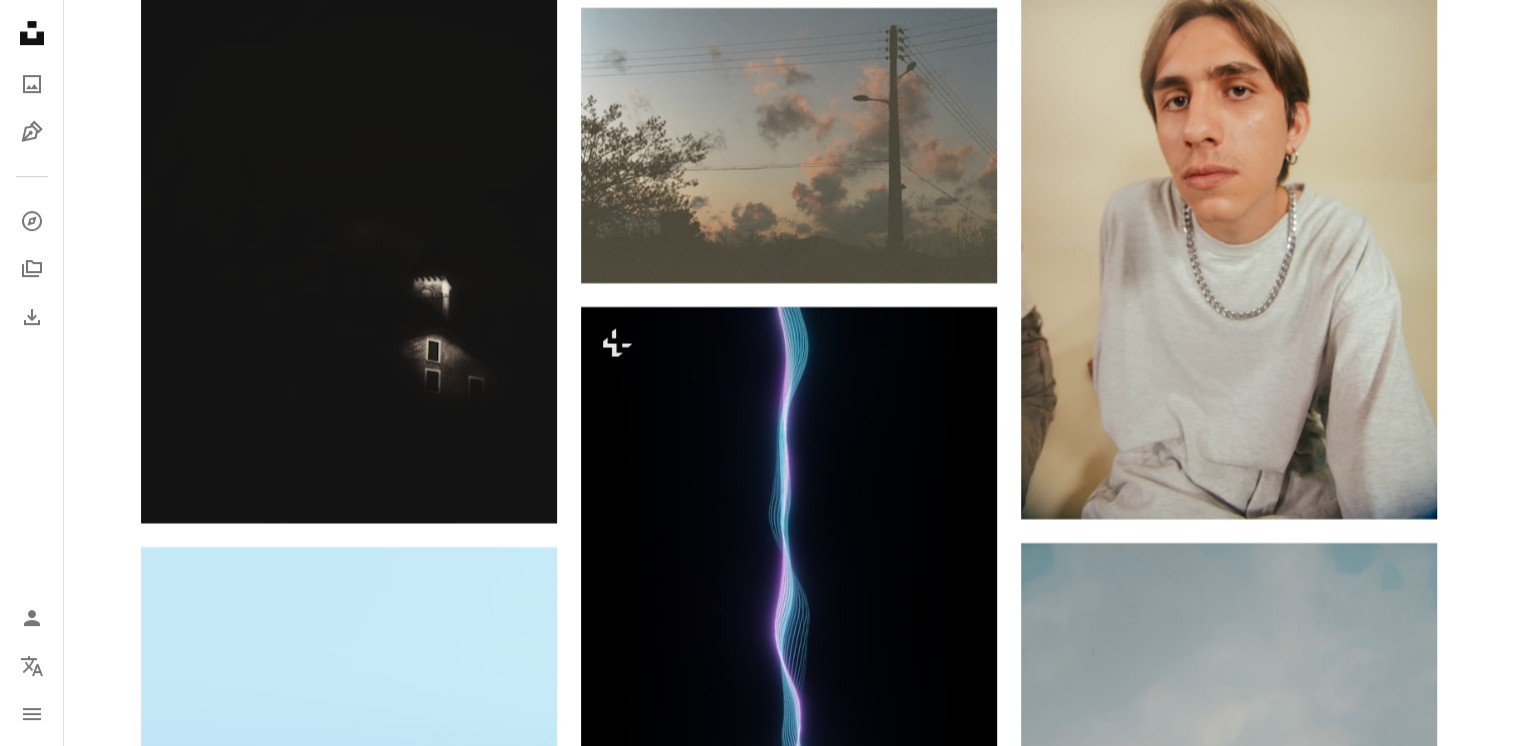 scroll, scrollTop: 39505, scrollLeft: 0, axis: vertical 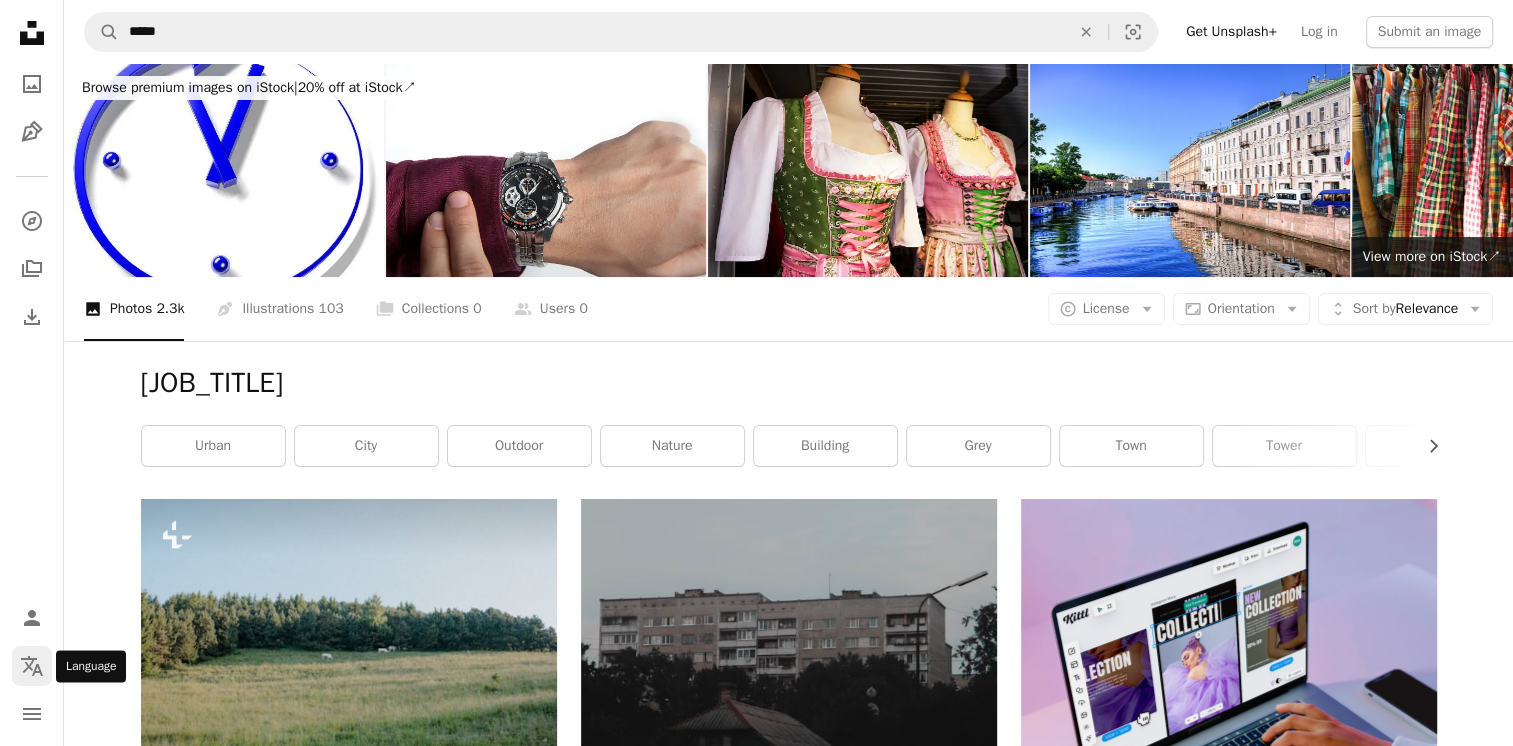 click on "Localization icon" 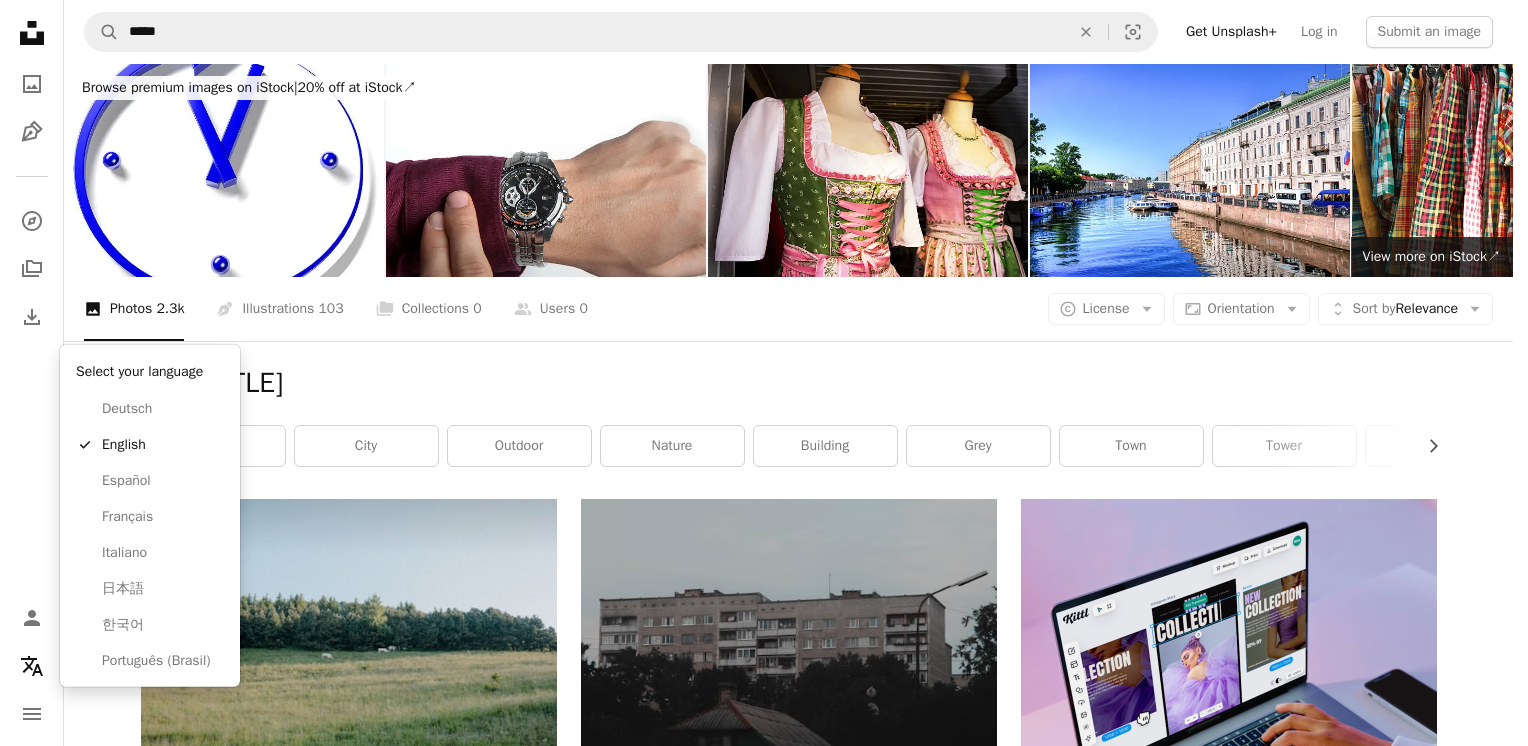 click on "Select your language" at bounding box center (150, 372) 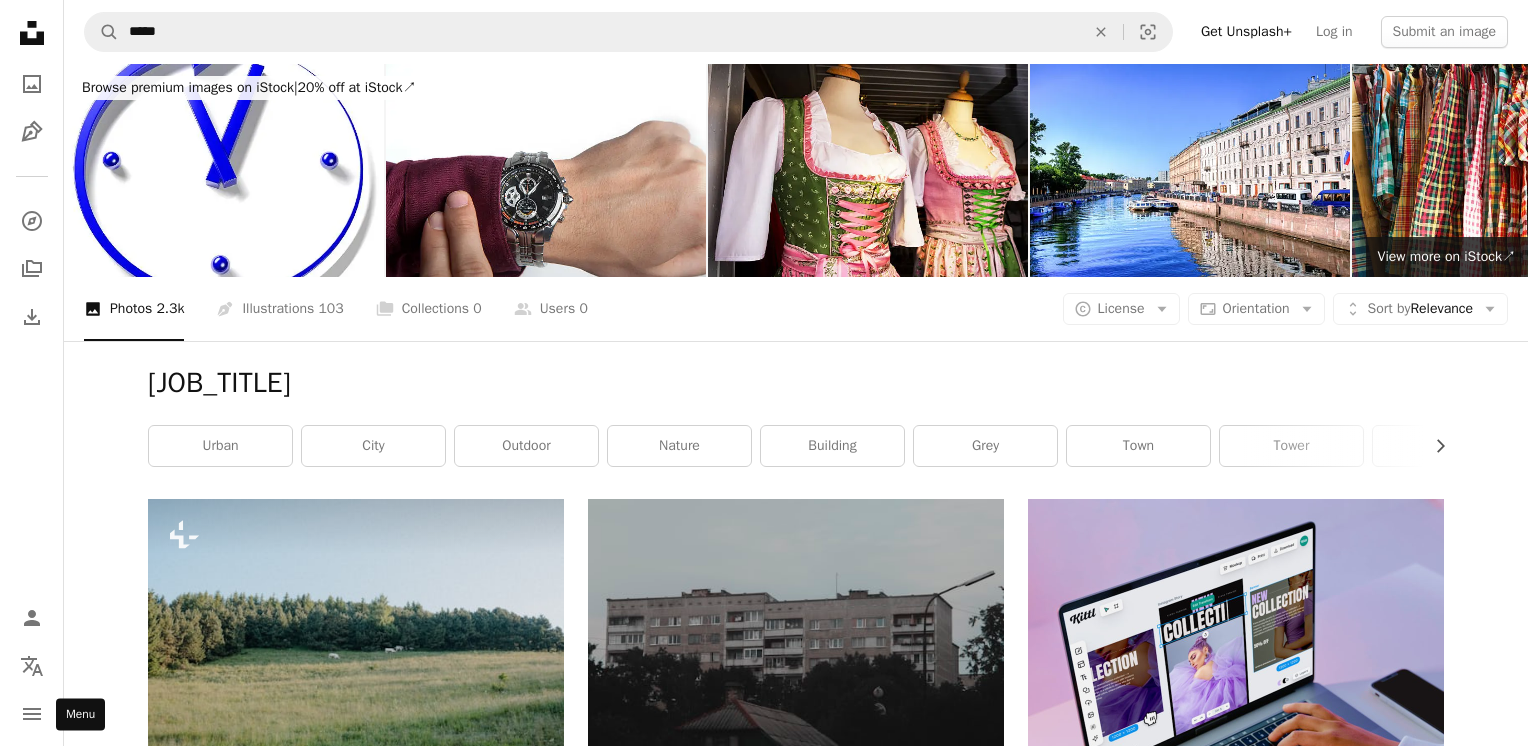 click on "A photo Pen Tool A compass A stack of folders Download Person Localization icon navigation menu A magnifying glass ***** An X shape Visual search Get Unsplash+ Log in Submit an image Browse premium images on iStock  |  20% off at iStock  ↗ Browse premium images on iStock 20% off at iStock  ↗ View more  ↗ View more on iStock  ↗ A photo Photos   2.3k Pen Tool Illustrations   103 A stack of folders Collections   0 A group of people Users   0 A copyright icon © License Arrow down Aspect ratio Orientation Arrow down Unfold Sort by  Relevance Arrow down Filters Filters Вахта Chevron right urban city outdoor nature building grey town tower sign text weather office building Plus sign for Unsplash+ A heart A plus sign Annie Spratt For  Unsplash+ A lock Download Plus sign for Unsplash+ A heart A plus sign Steve Johnson For  Unsplash+ A lock Download Plus sign for Unsplash+ A heart A plus sign Drazen Nesic For  Unsplash+ A lock Download Plus sign for Unsplash+ A heart" at bounding box center [764, 22032] 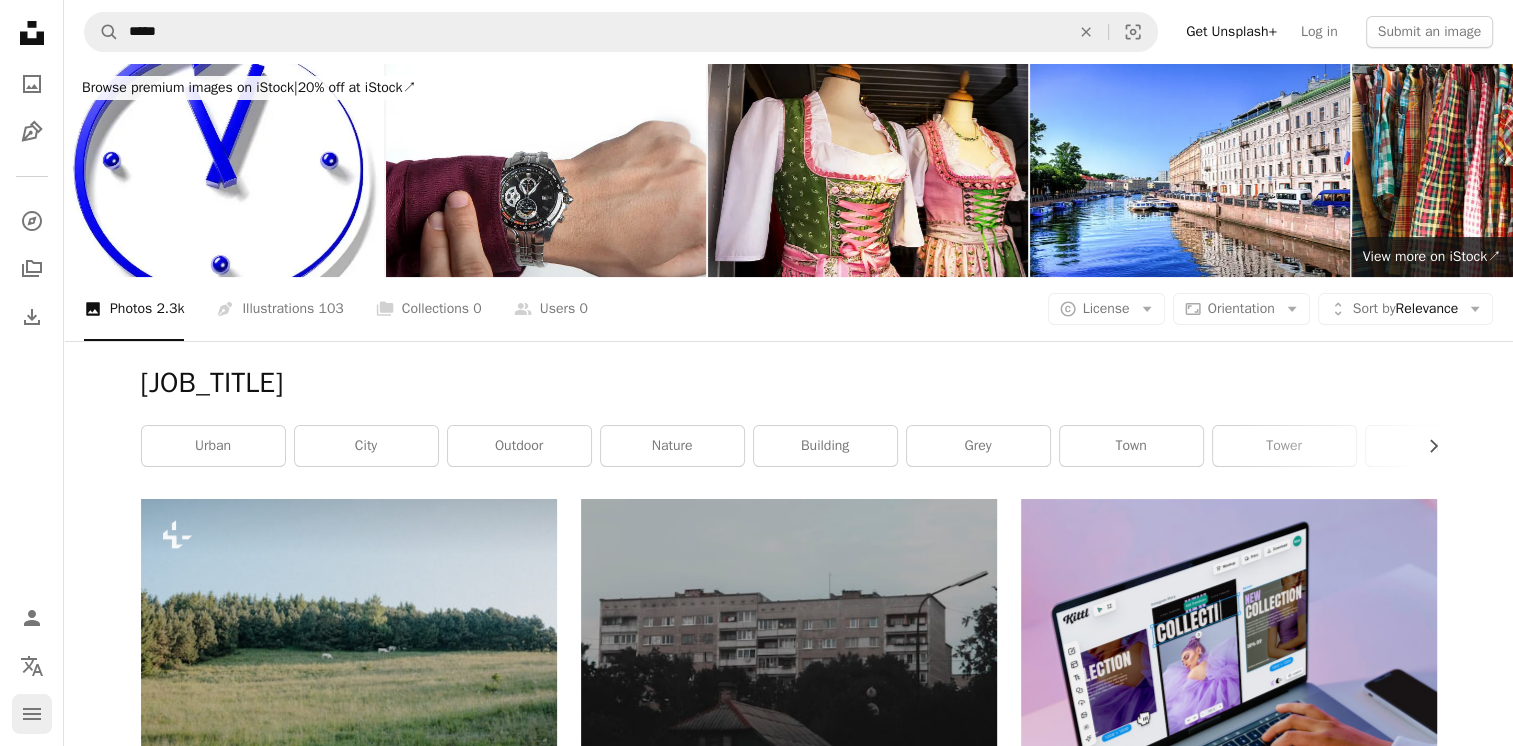 click on "navigation menu" 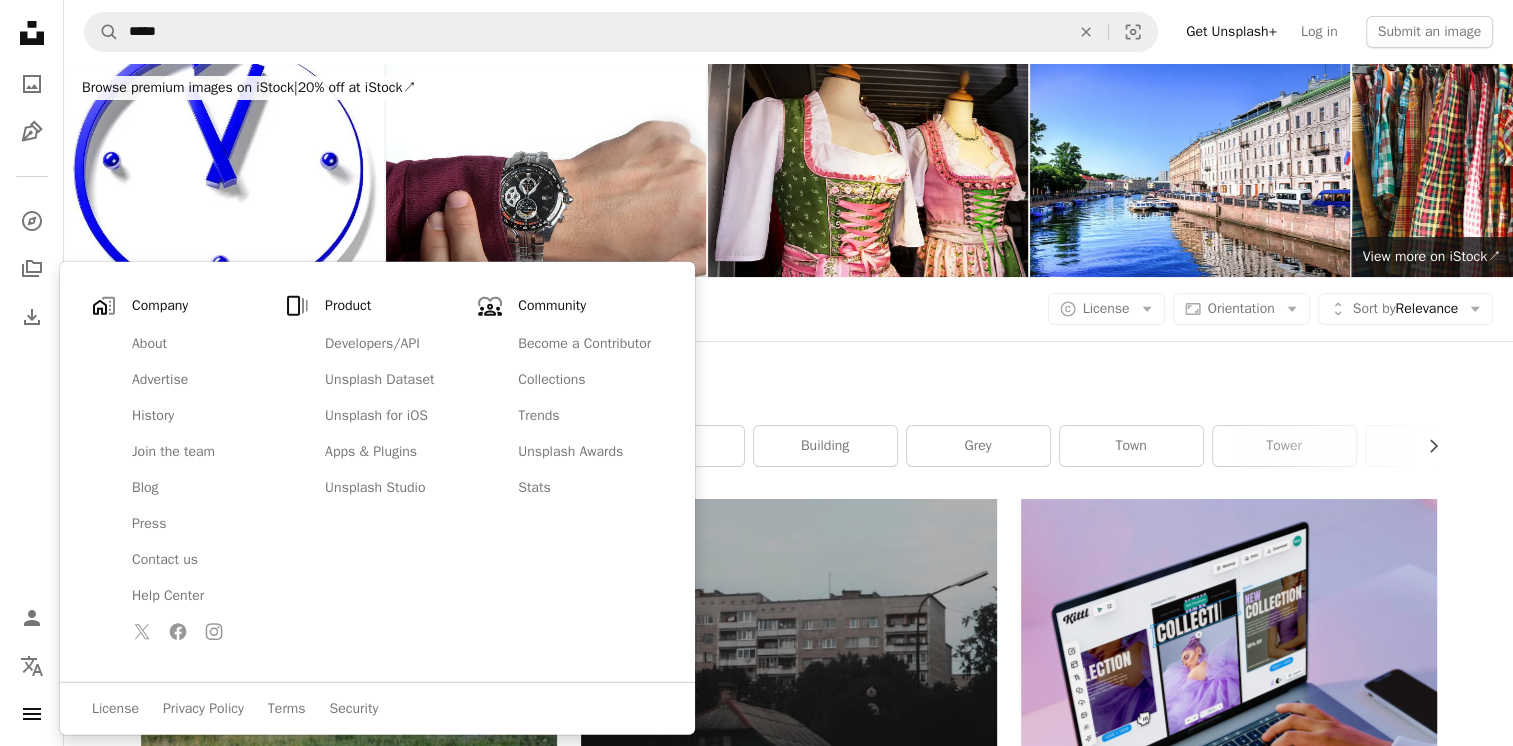 click on "Unsplash logo Unsplash Home A photo Pen Tool A compass A stack of folders Download Person Localization icon navigation menu" at bounding box center (32, 373) 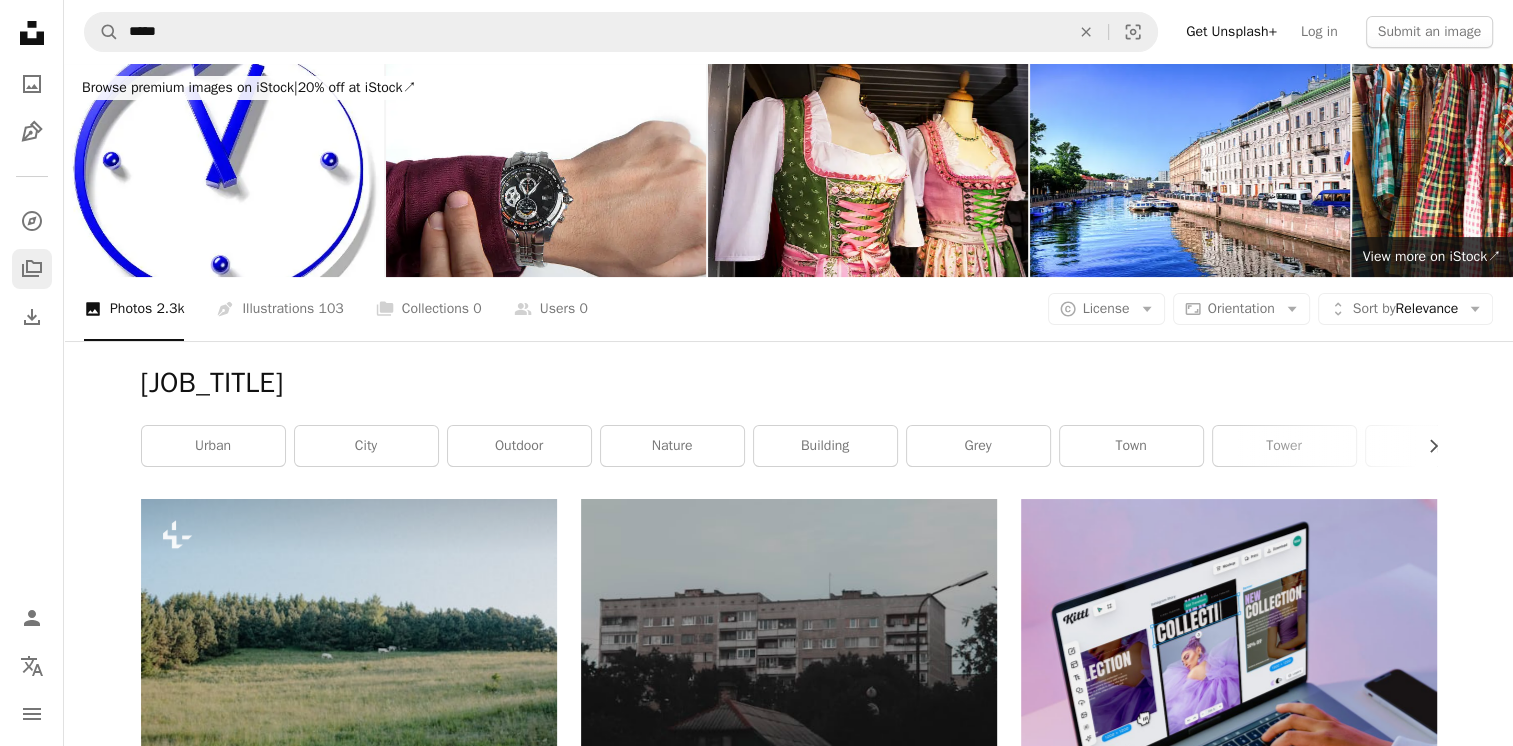 click on "A stack of folders" 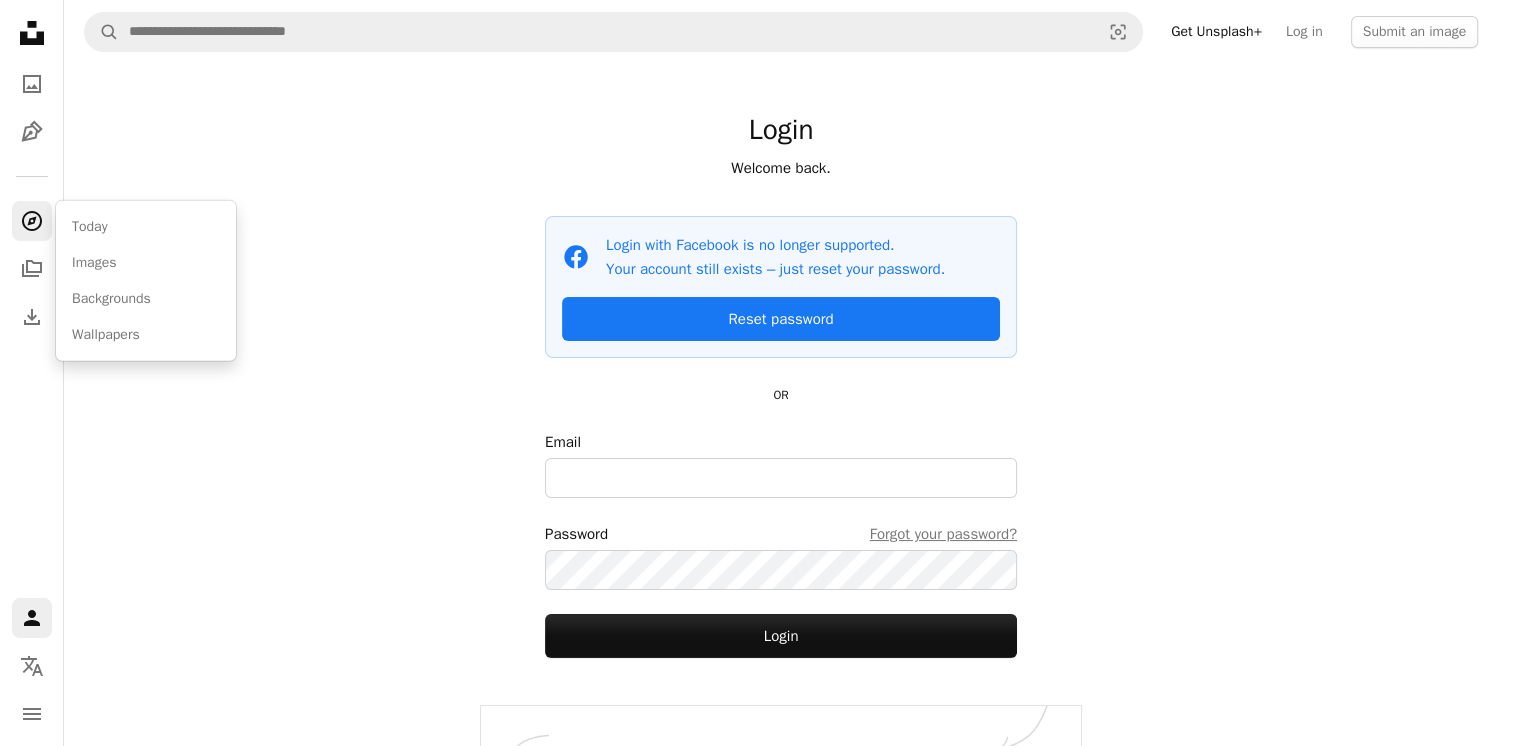 click on "A compass" 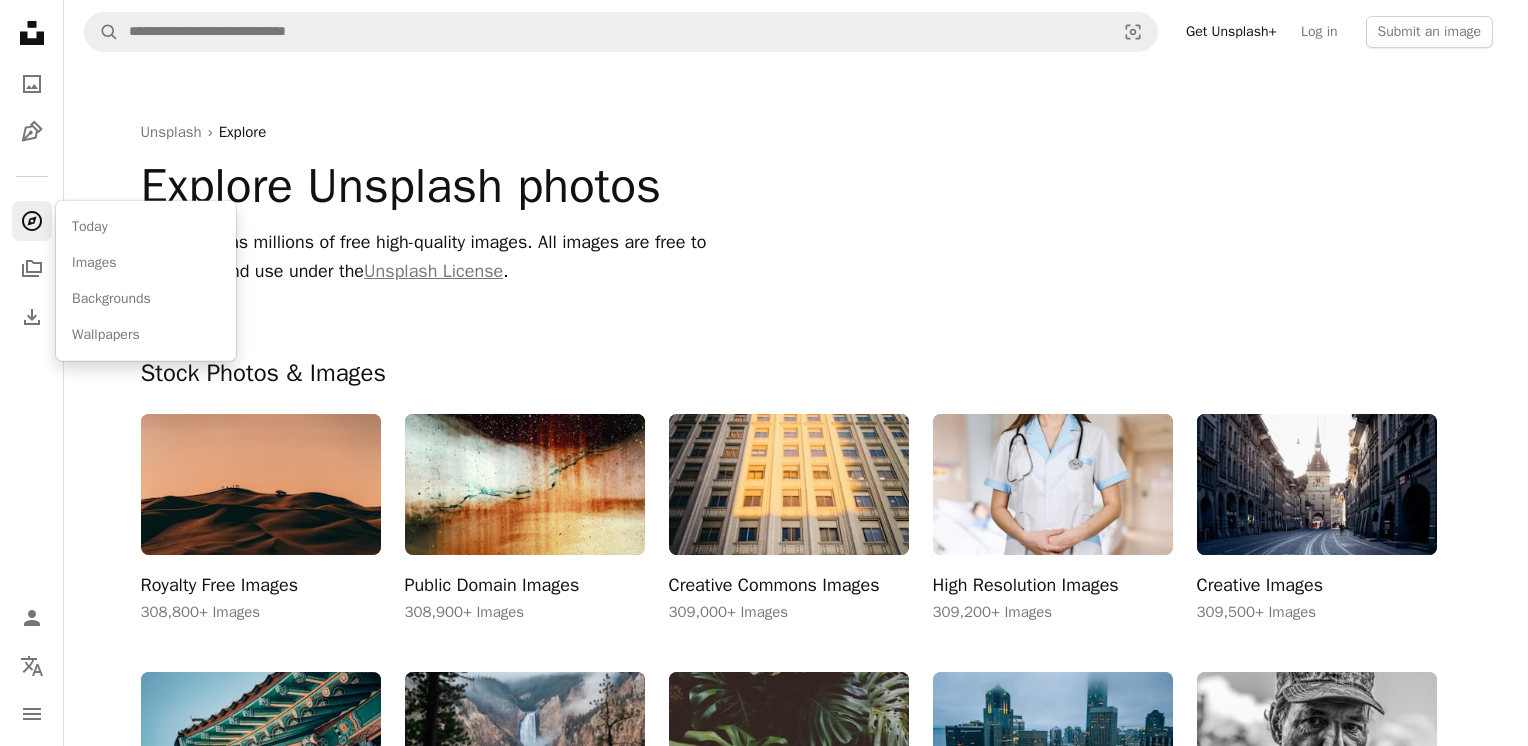 click on "Unsplash logo Unsplash Home A photo Pen Tool A compass A stack of folders Download Person Localization icon navigation menu A magnifying glass Visual search Get Unsplash+ Log in Submit an image Unsplash › Explore Explore Unsplash photos Unsplash has millions of free high-quality images. All images are free to download and use under the  Unsplash License . Stock Photos & Images Royalty Free Images 308,800+ Images Public Domain Images 308,900+ Images Creative Commons Images 309,000+ Images High Resolution Images 309,200+ Images Creative Images 309,500+ Images 4K Images 310,000+ Images PNG Images 309,900+ Images Non Copyrighted Images 309,700+ Images Cover Photos & Images 310,100+ Images HD R Photos & Images 3,900+ Images Historical Photos & Images 10,000+ Images Visual Pictures 3,700+ Images Blogging Pictures 5,000+ Images Nature Images Flower Images 10,000+ Images Fall Images & Pictures 10,000+ Images Rose Images 10,000+ Images Beach Images & Pictures 10,000+ Images Spring Images & Pictures 10,000+ Images" at bounding box center (756, 373) 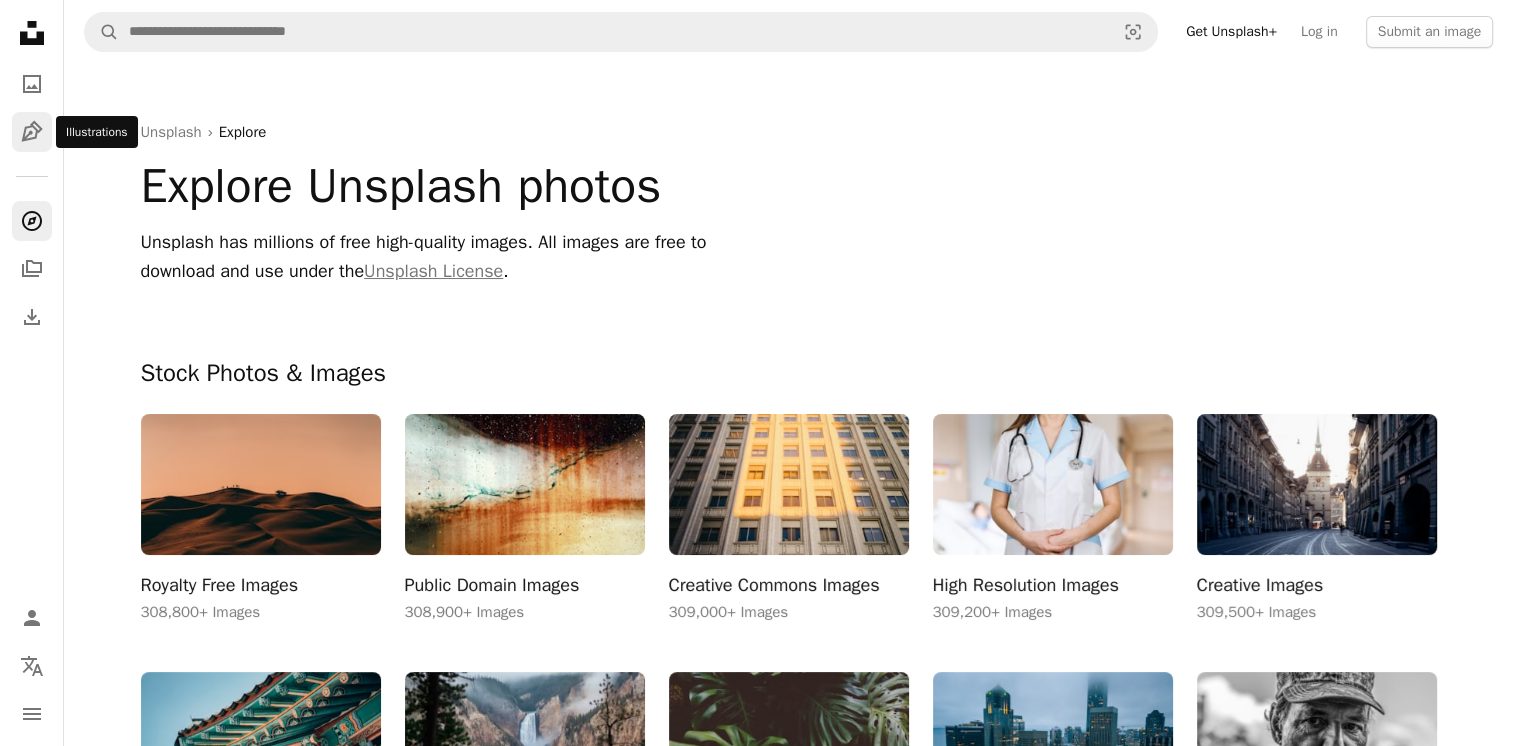 click 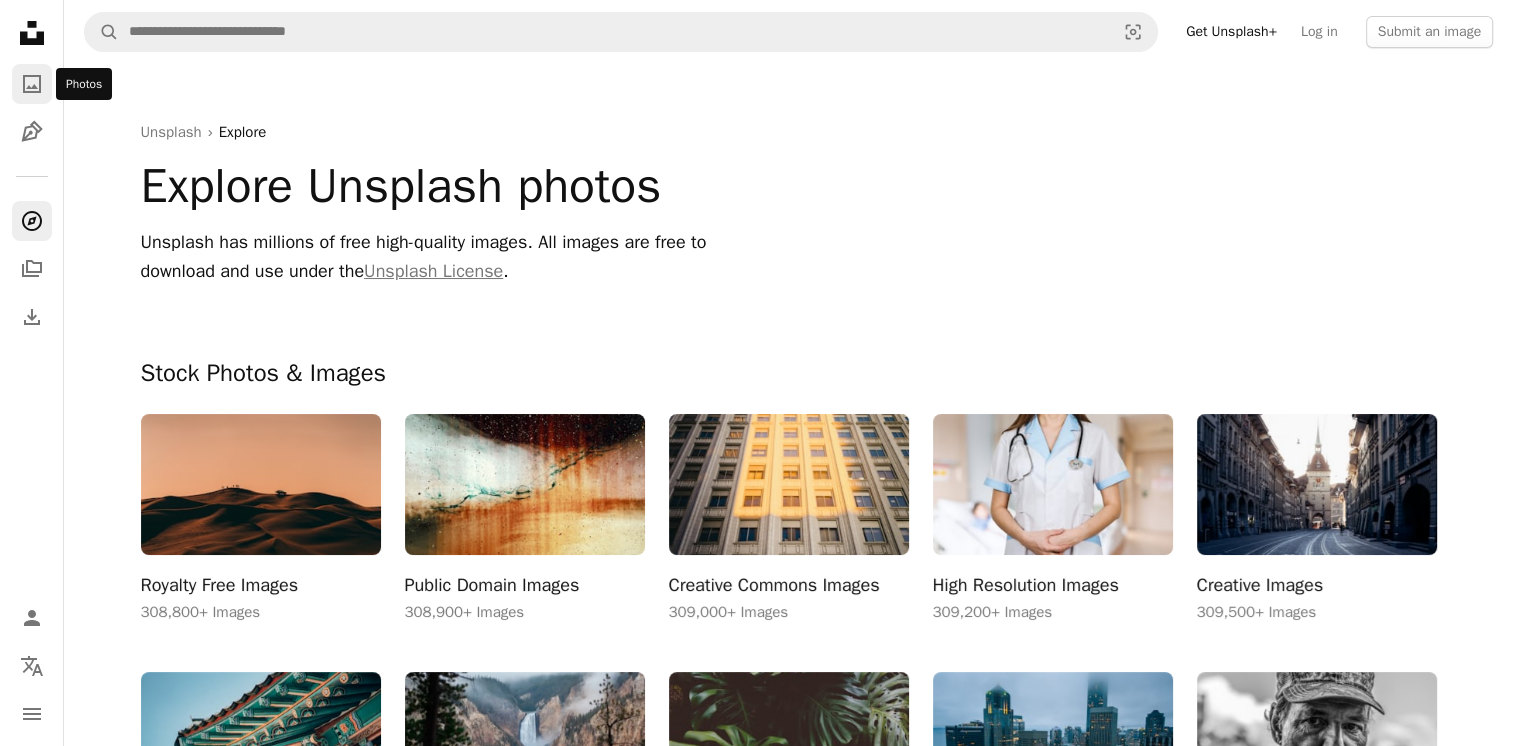 click on "A photo" 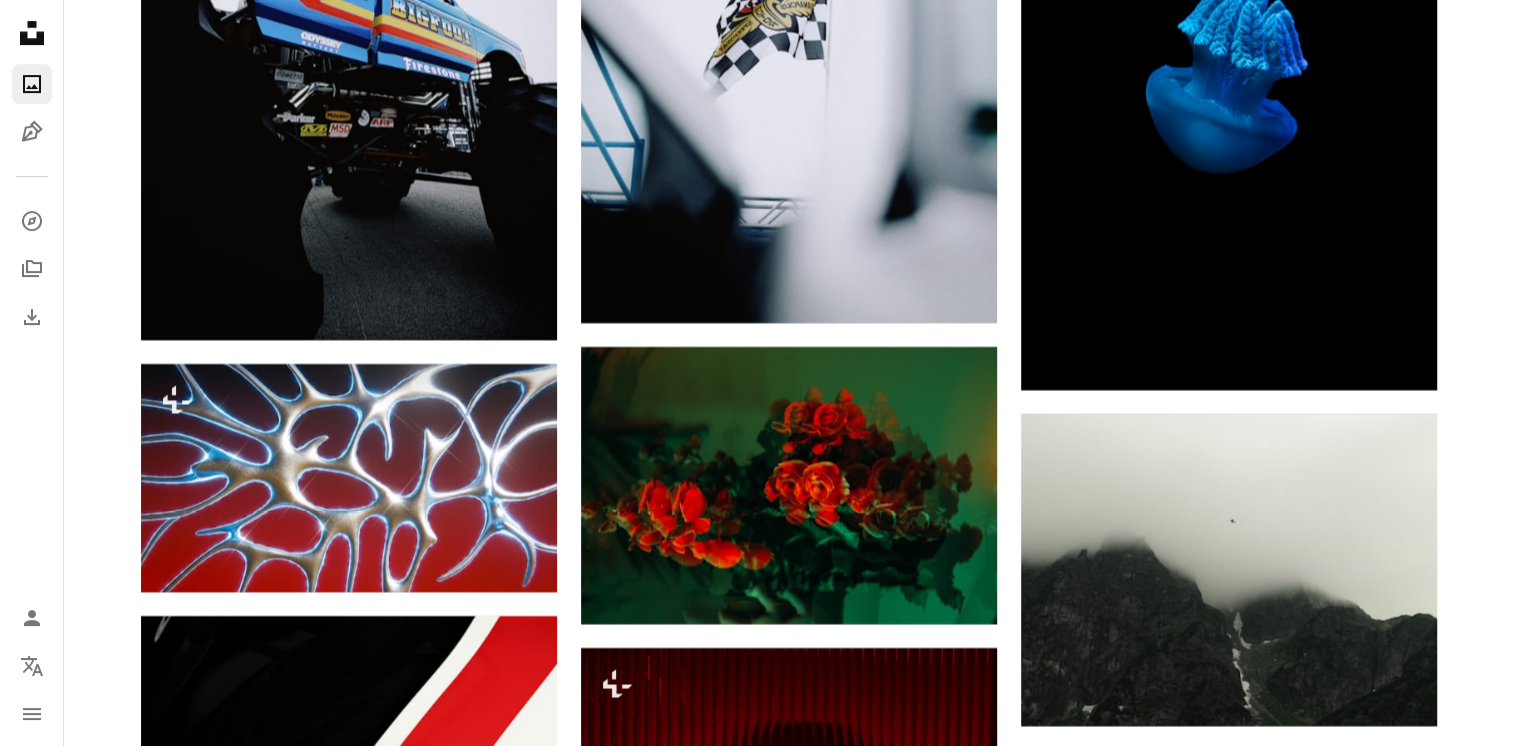 scroll, scrollTop: 17300, scrollLeft: 0, axis: vertical 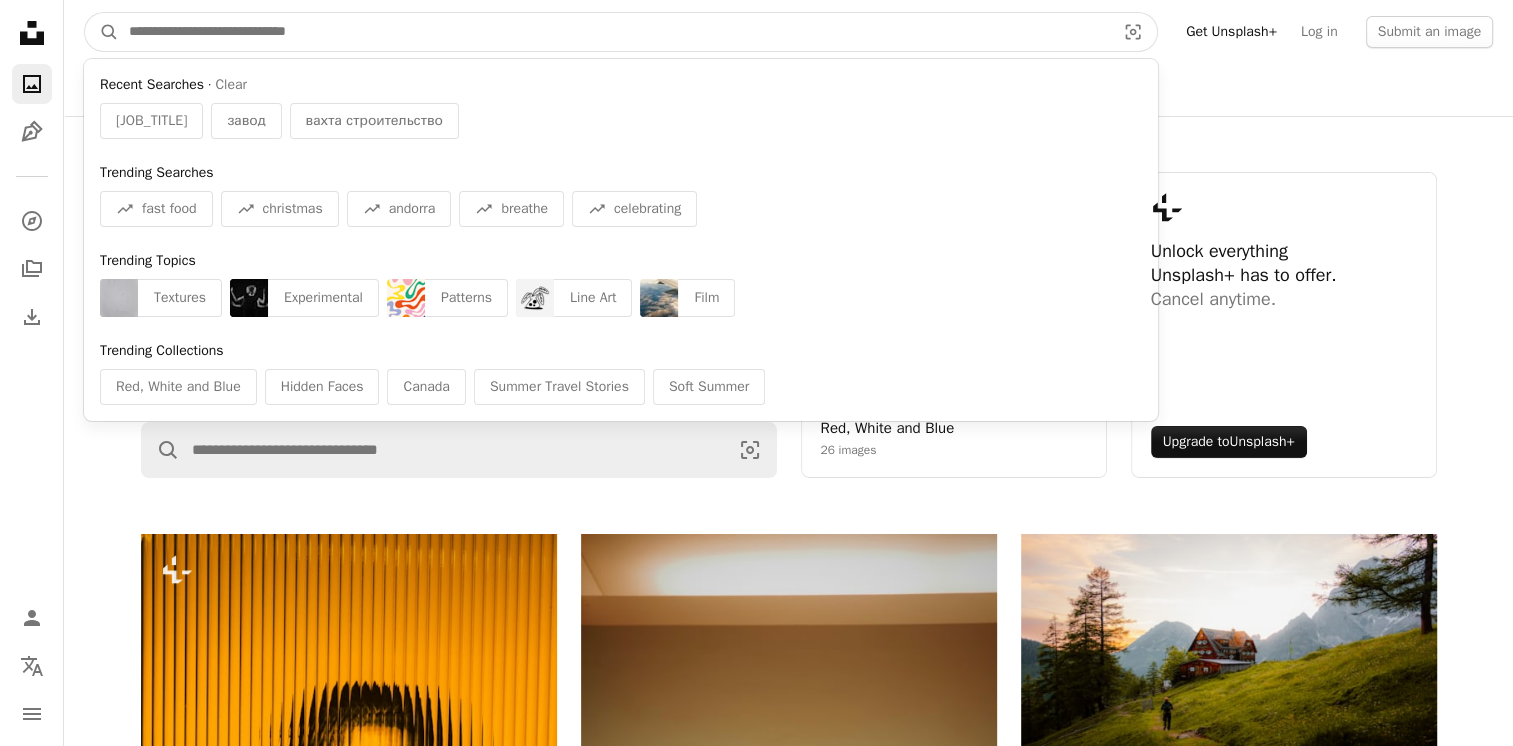 click at bounding box center (614, 32) 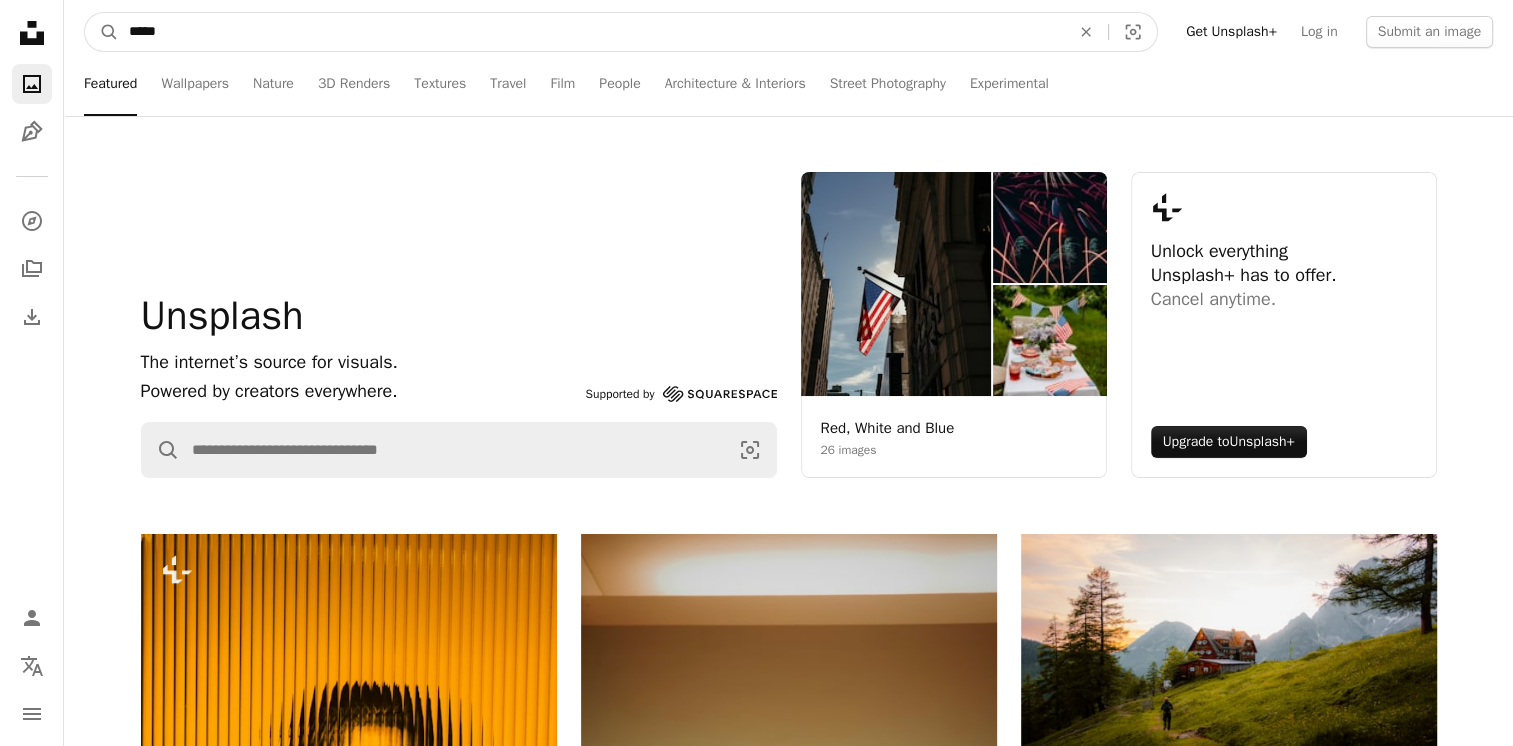 type on "*****" 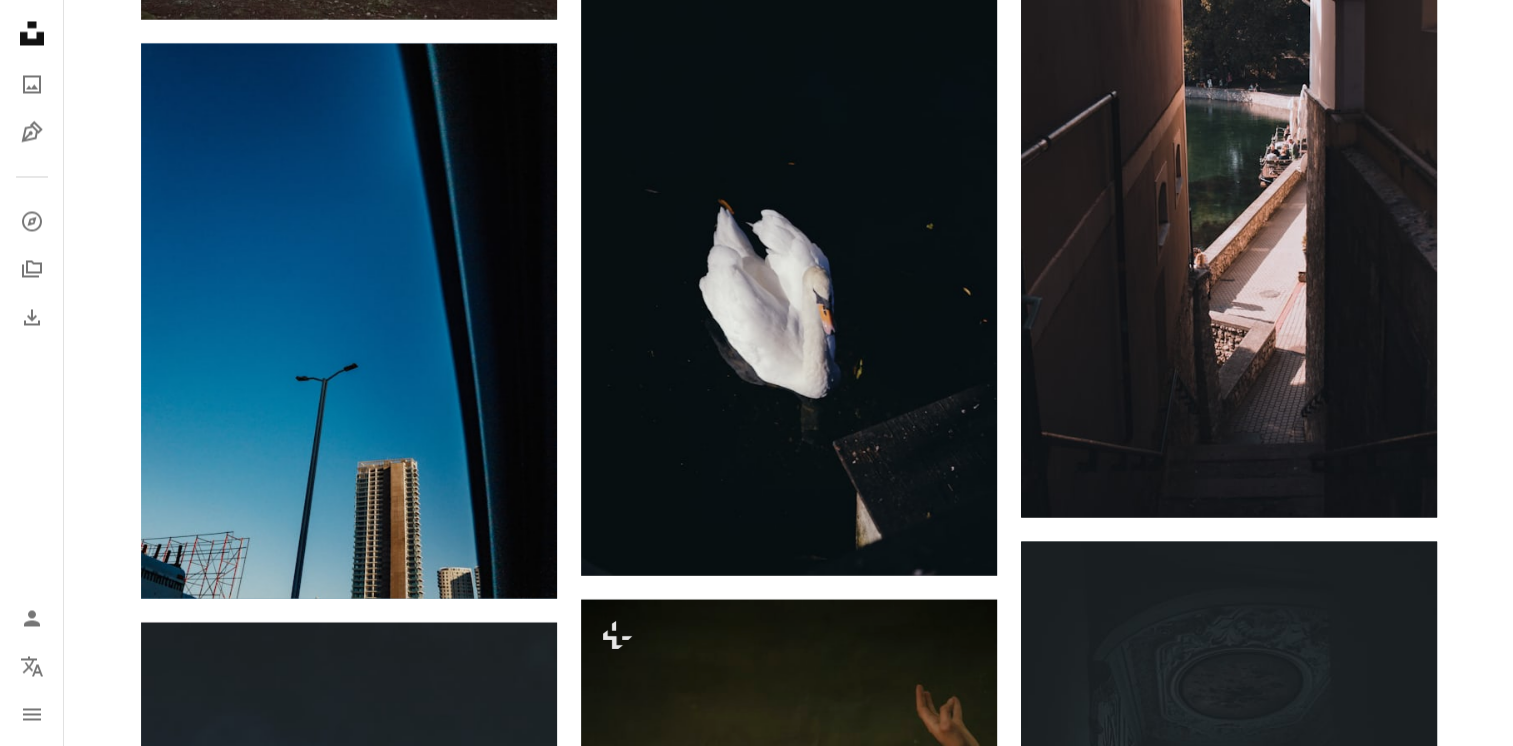scroll, scrollTop: 34300, scrollLeft: 0, axis: vertical 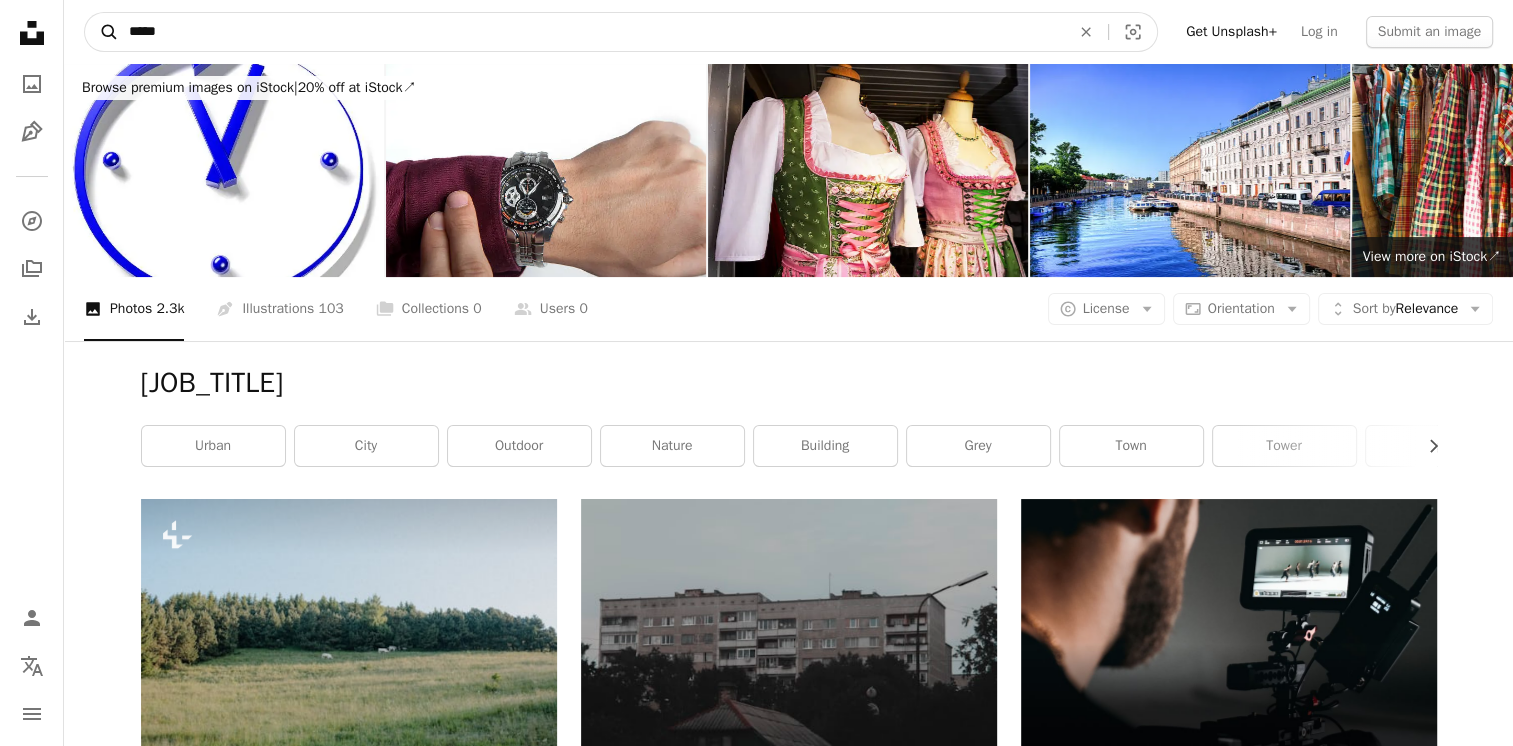 drag, startPoint x: 187, startPoint y: 34, endPoint x: 108, endPoint y: 38, distance: 79.101204 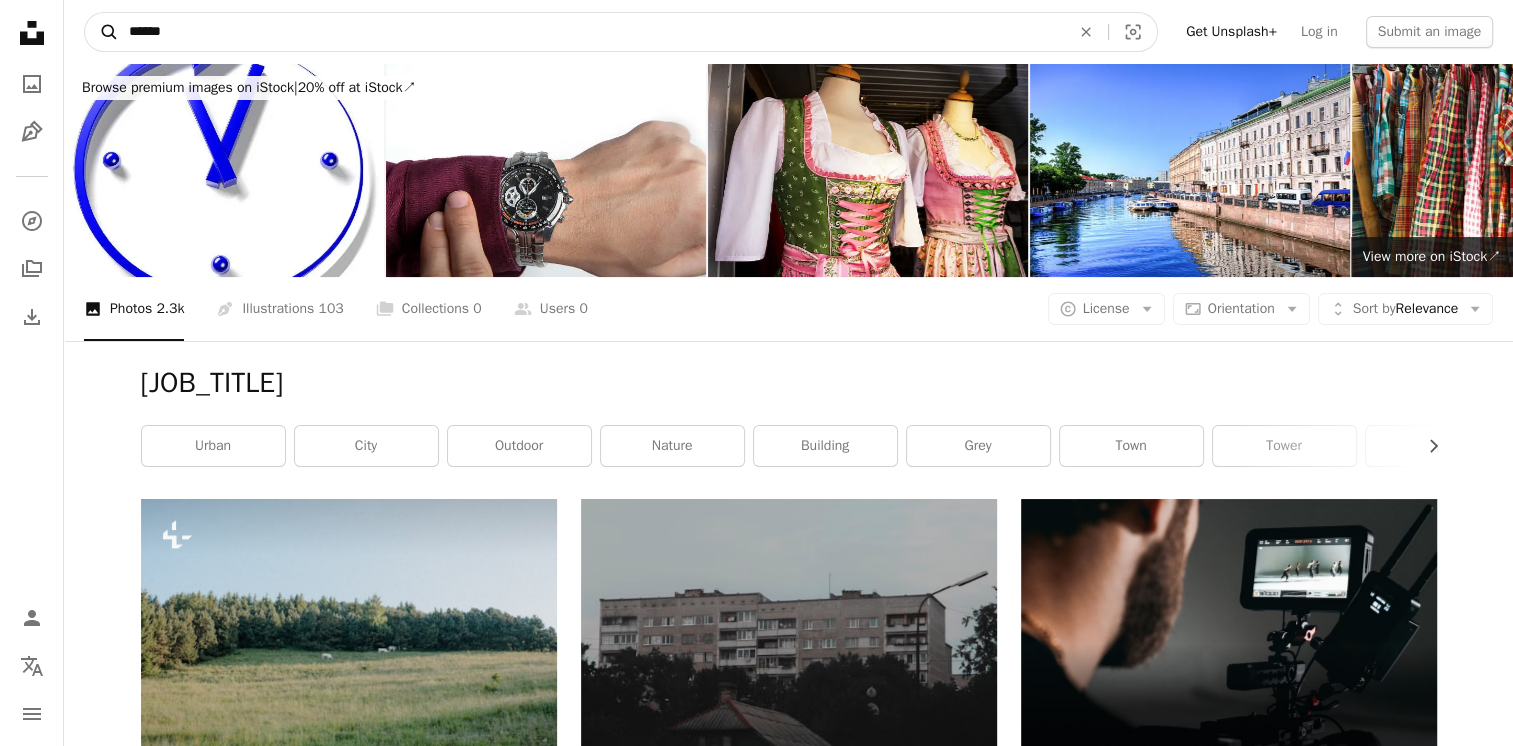 type on "******" 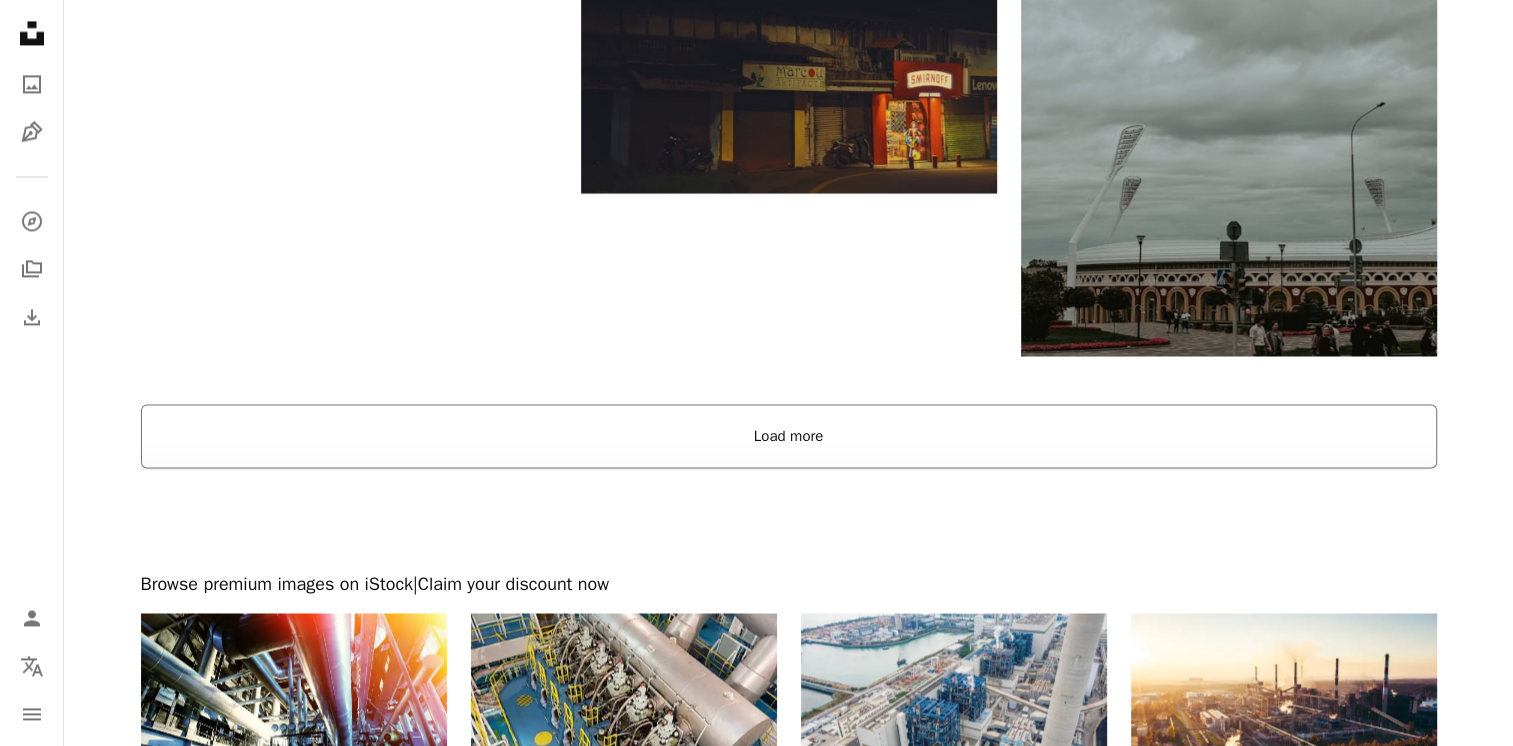scroll, scrollTop: 3200, scrollLeft: 0, axis: vertical 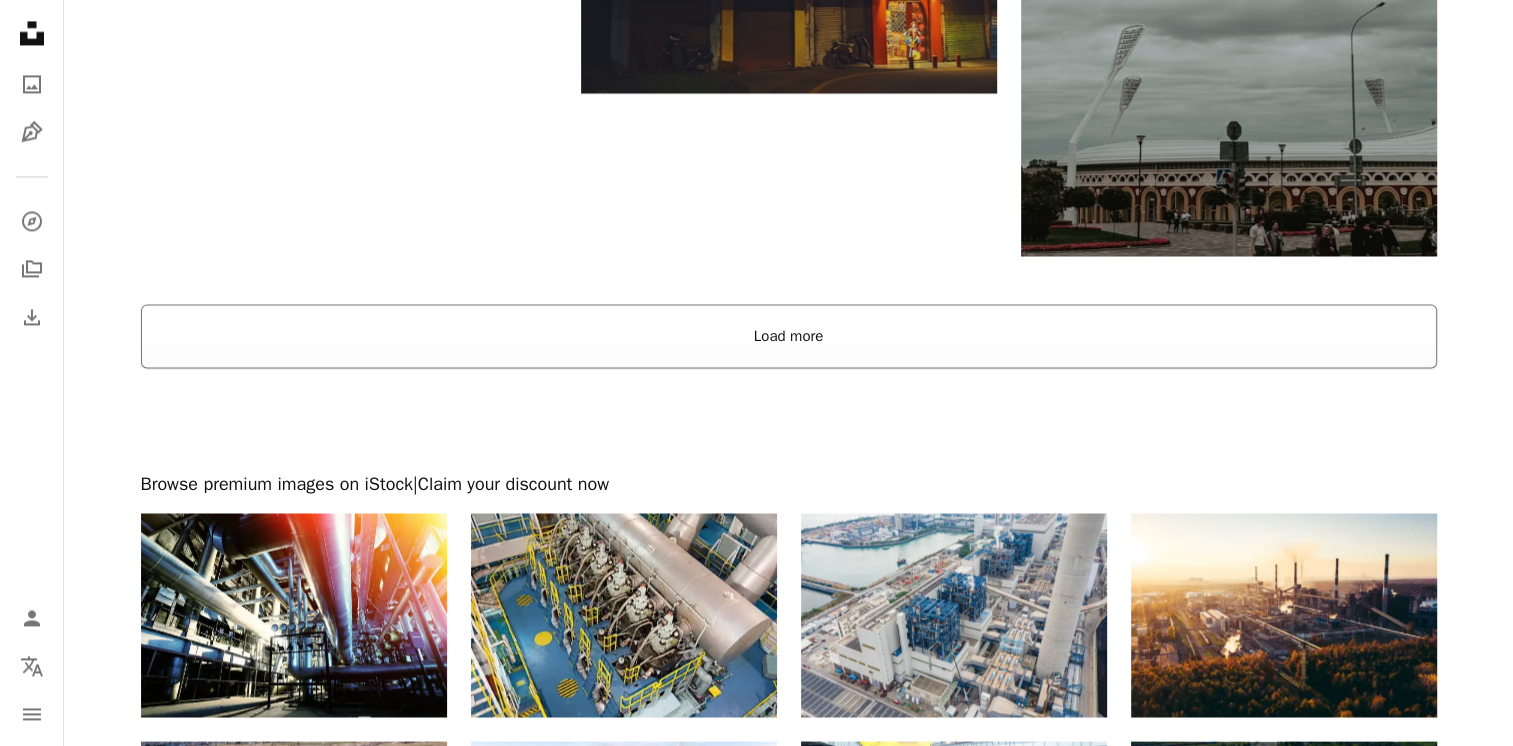 click on "Load more" at bounding box center (789, 336) 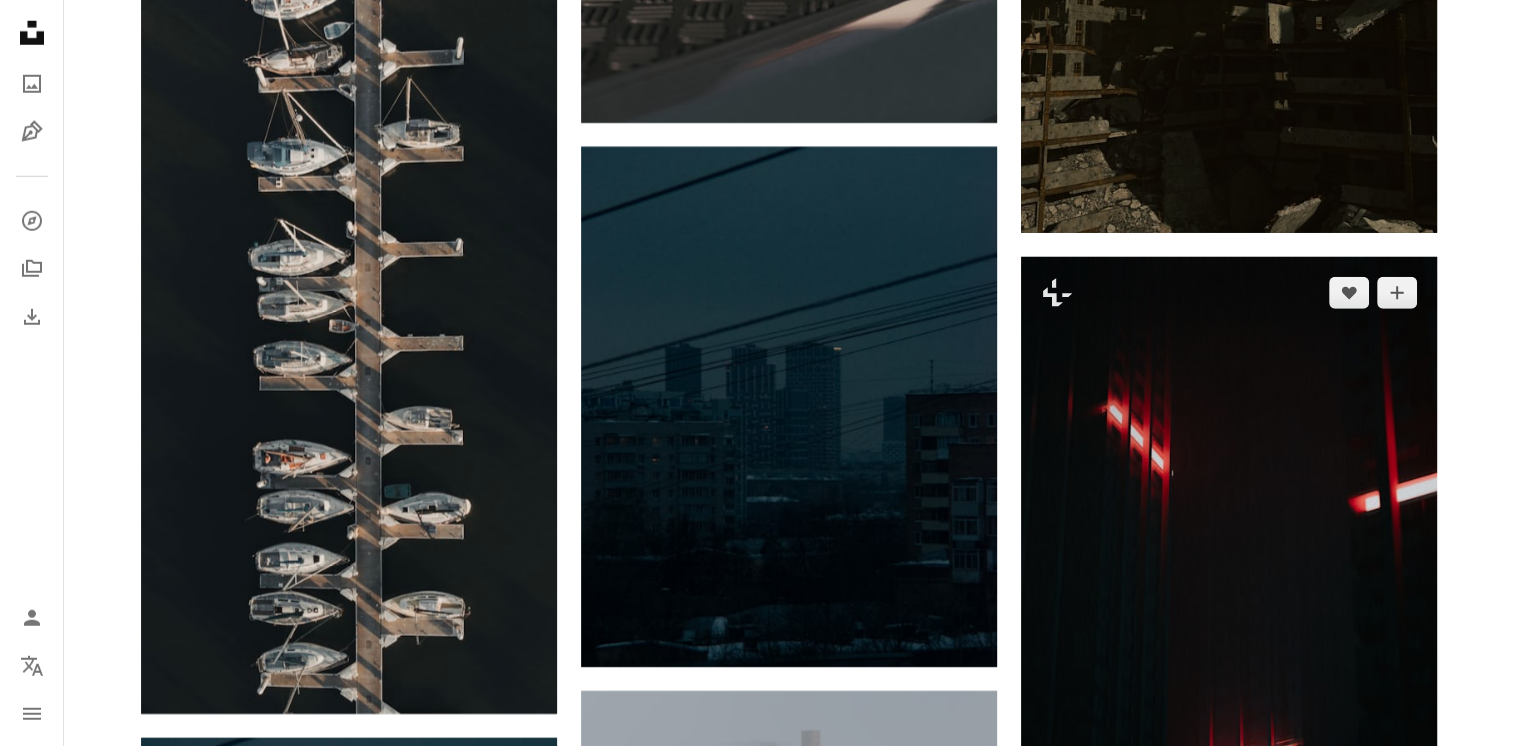 scroll, scrollTop: 6600, scrollLeft: 0, axis: vertical 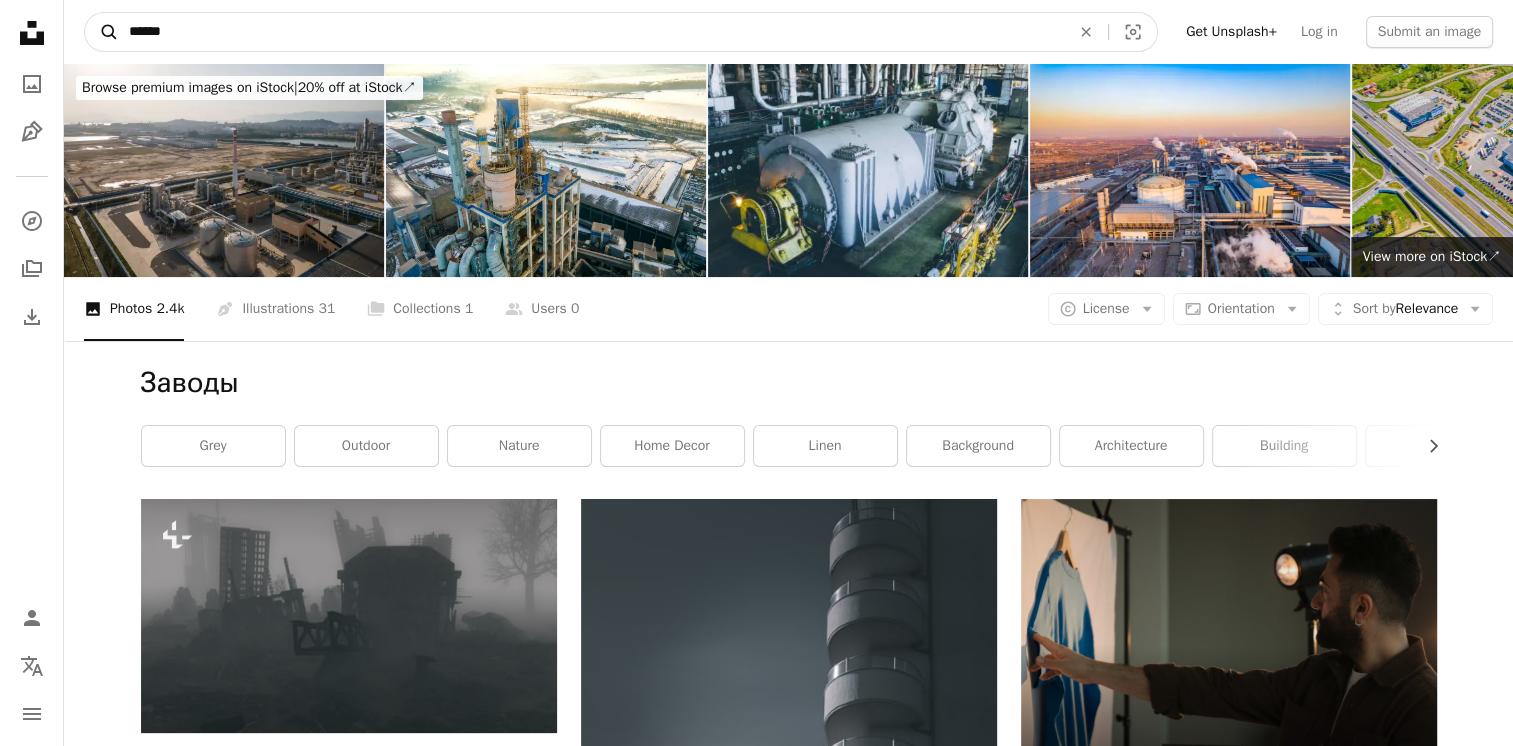 drag, startPoint x: 226, startPoint y: 39, endPoint x: 92, endPoint y: 39, distance: 134 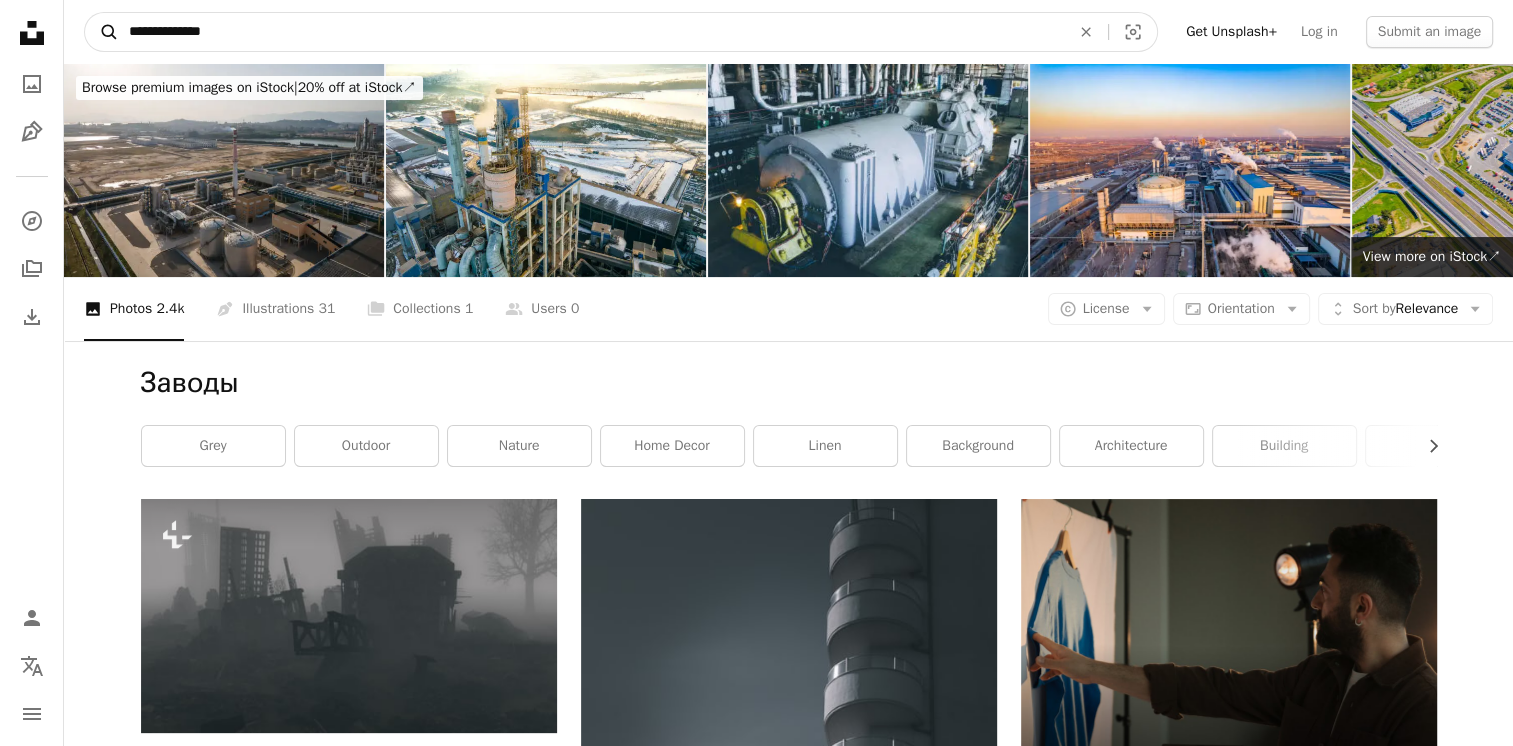 type on "**********" 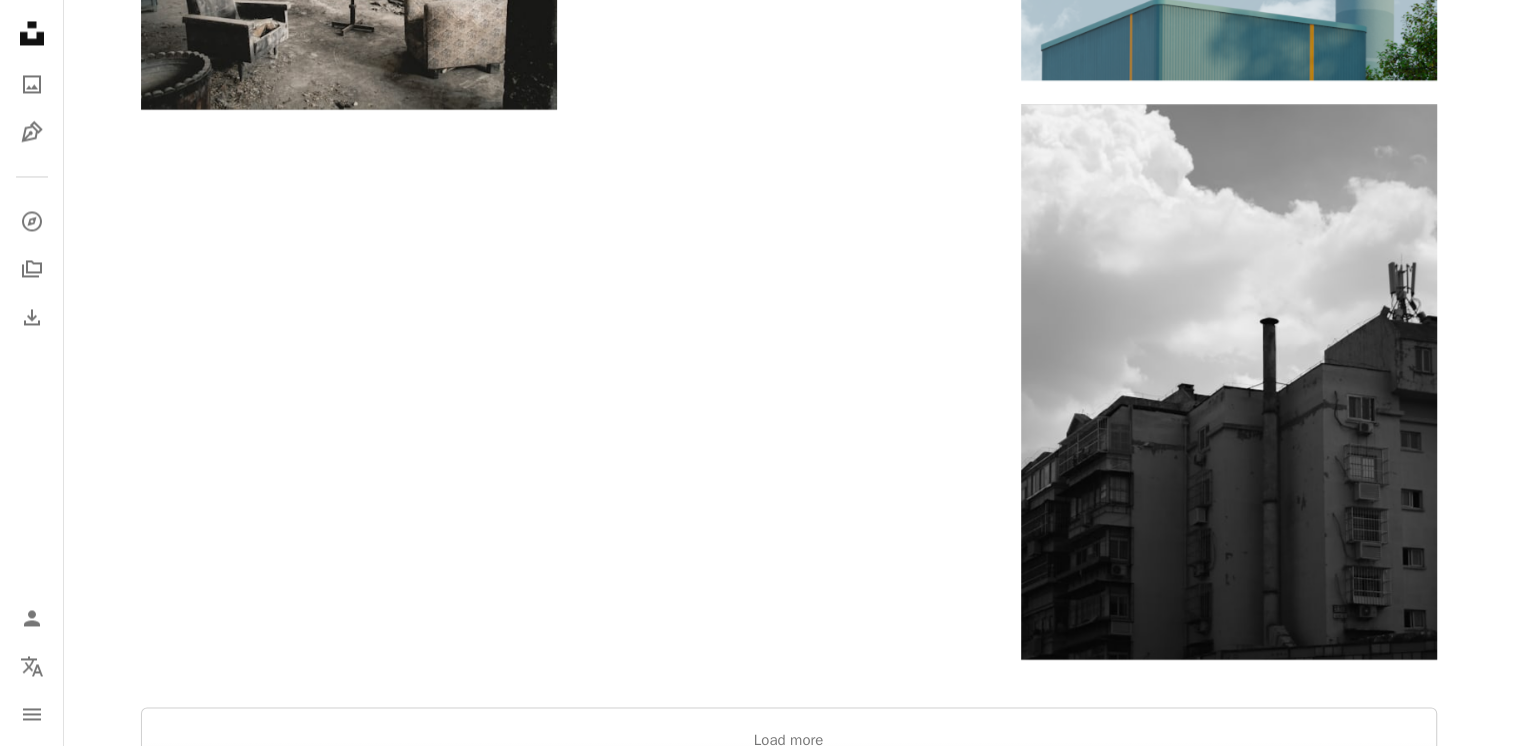 scroll, scrollTop: 3600, scrollLeft: 0, axis: vertical 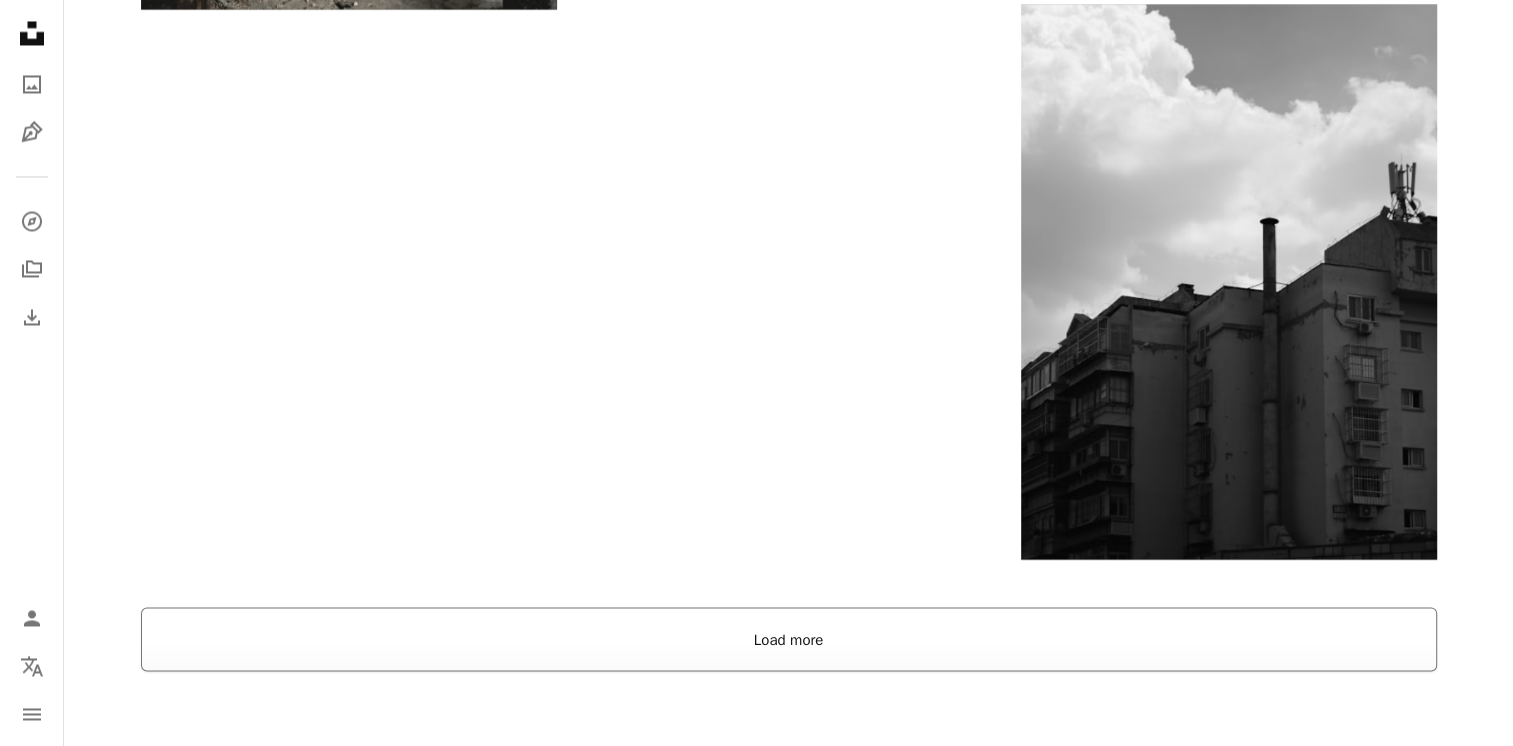 click on "Load more" at bounding box center (789, 639) 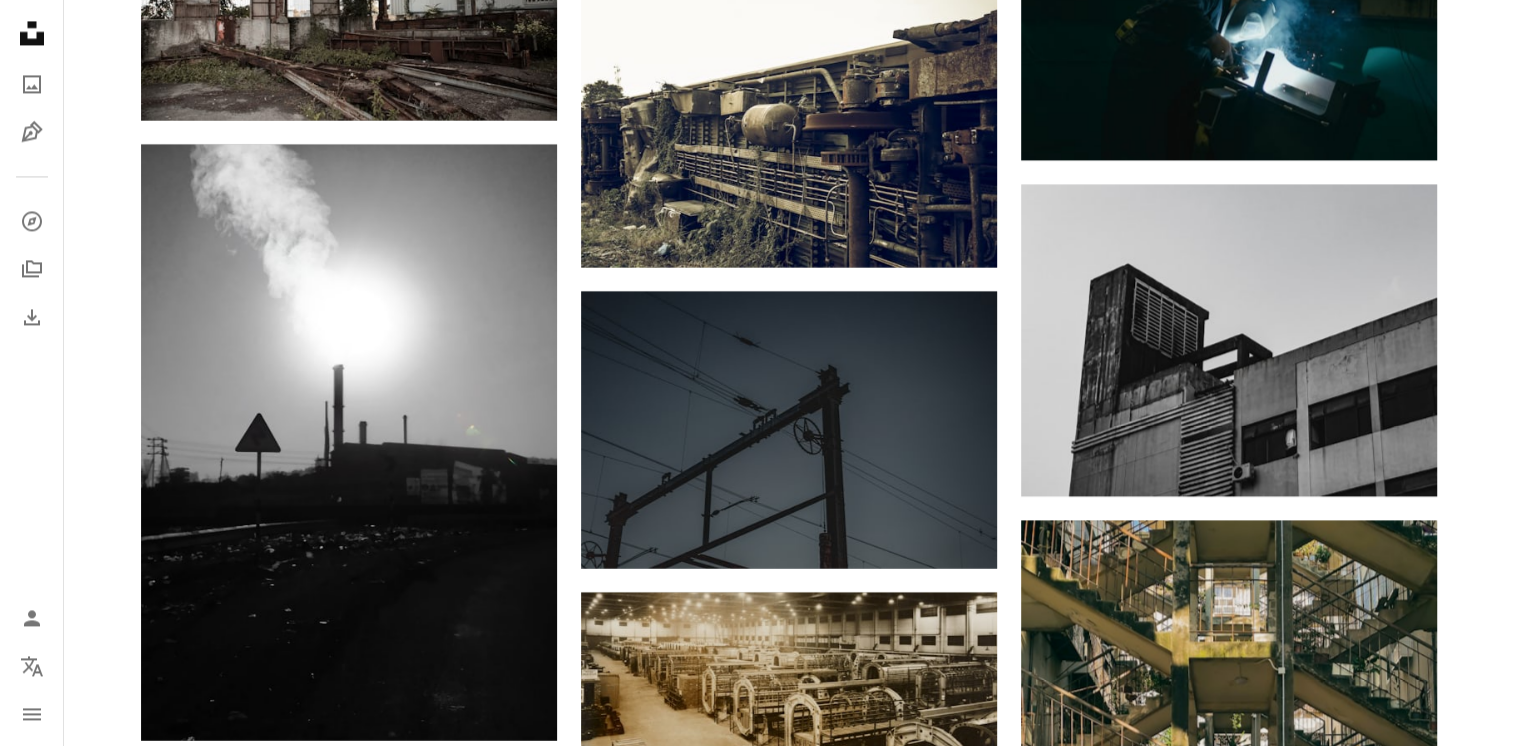 scroll, scrollTop: 10800, scrollLeft: 0, axis: vertical 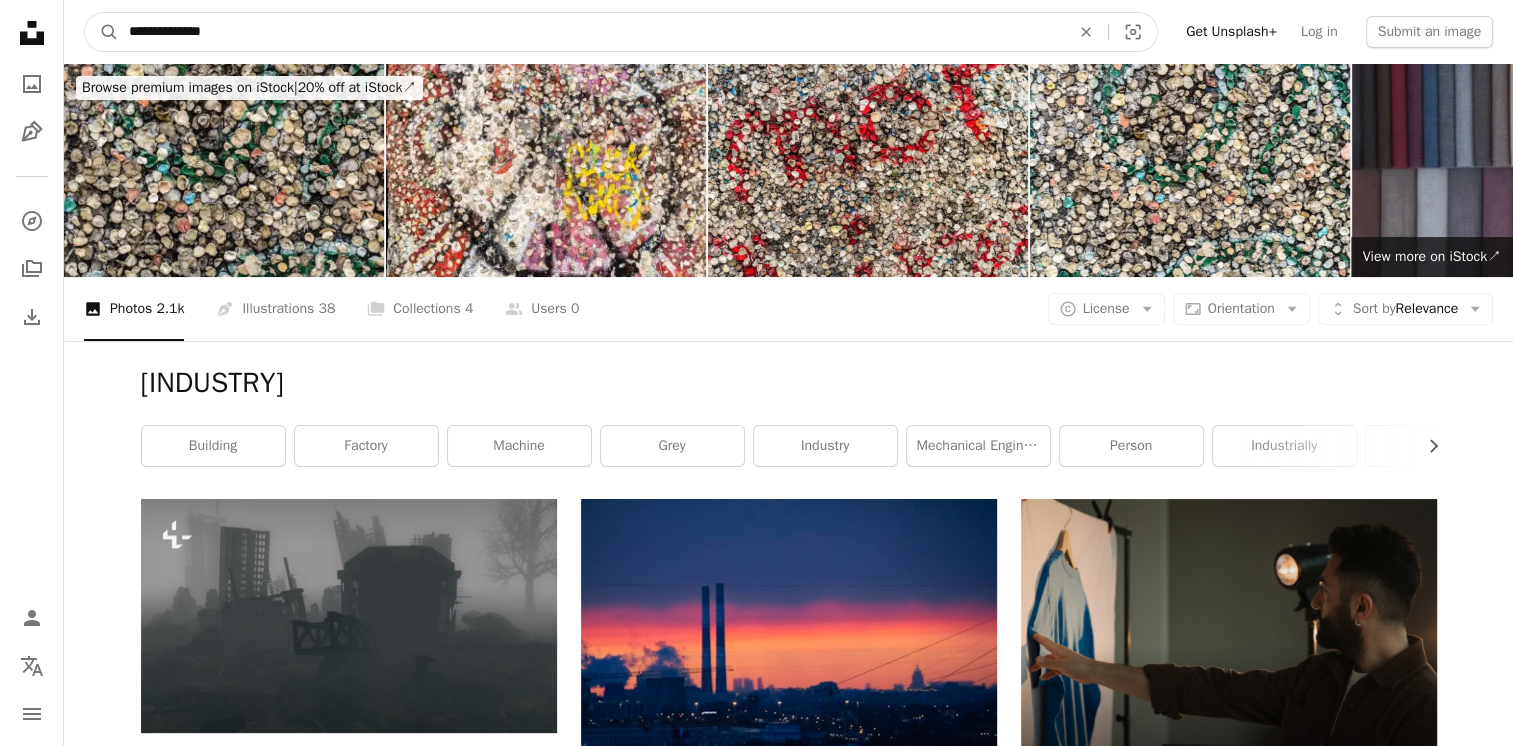 click on "**********" at bounding box center [591, 32] 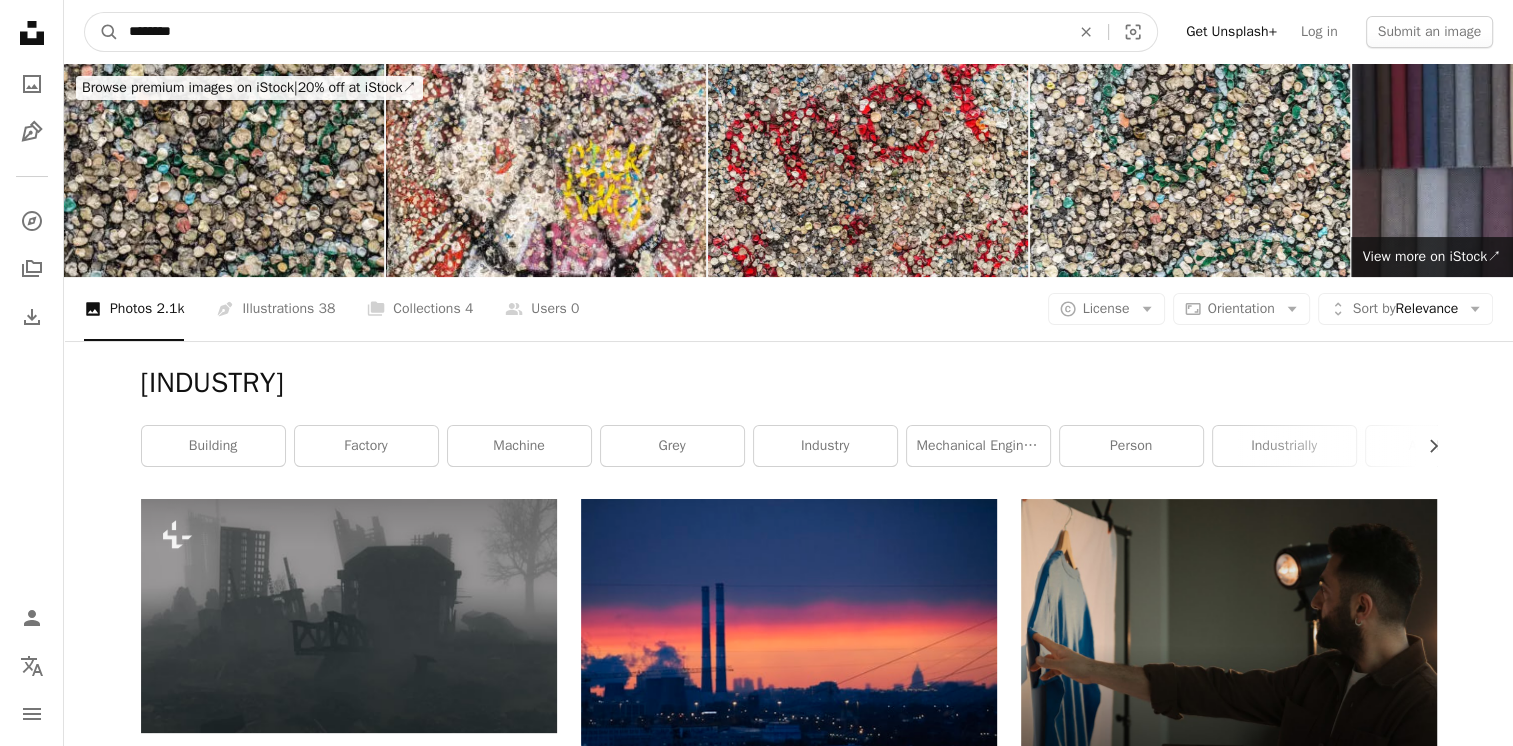 type on "*********" 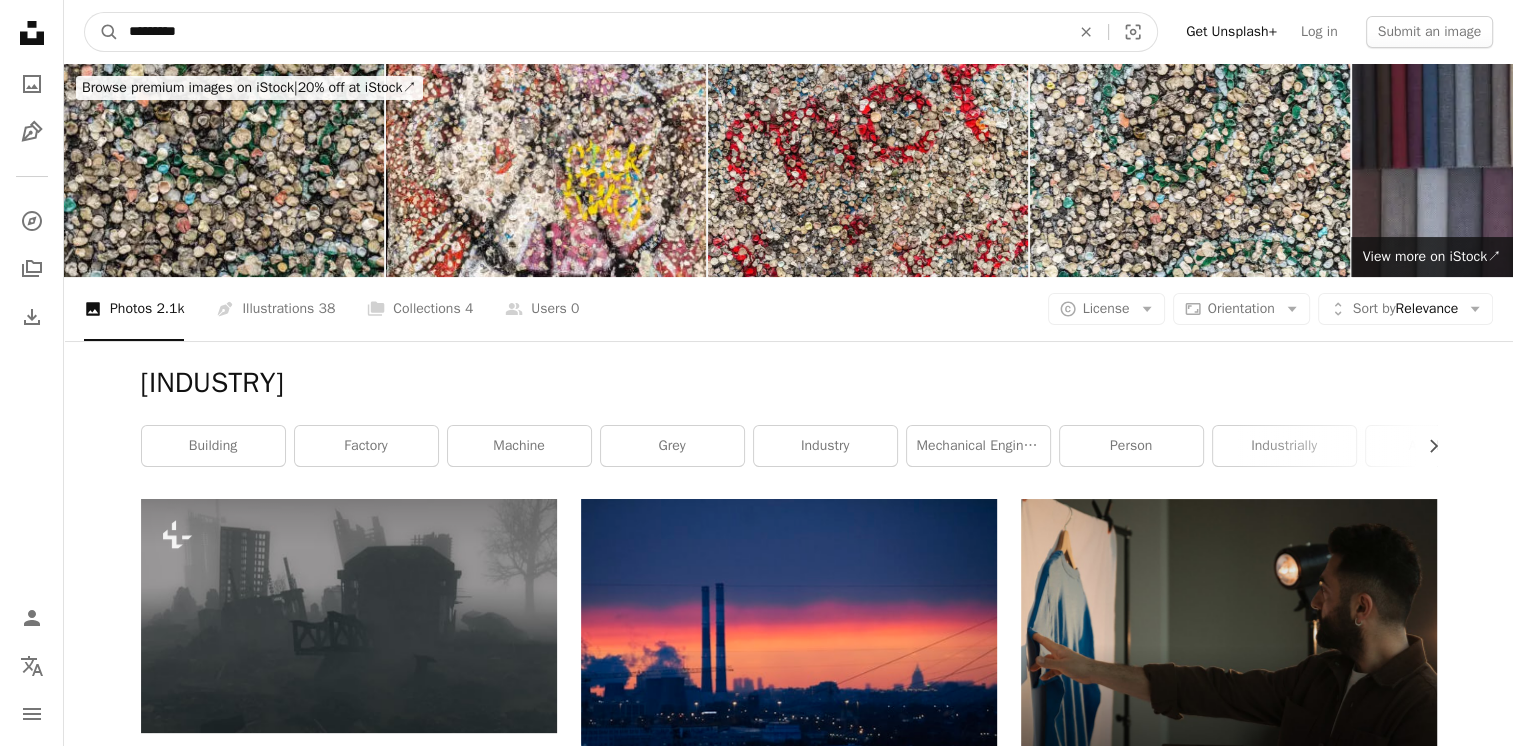 click on "A magnifying glass" at bounding box center [102, 32] 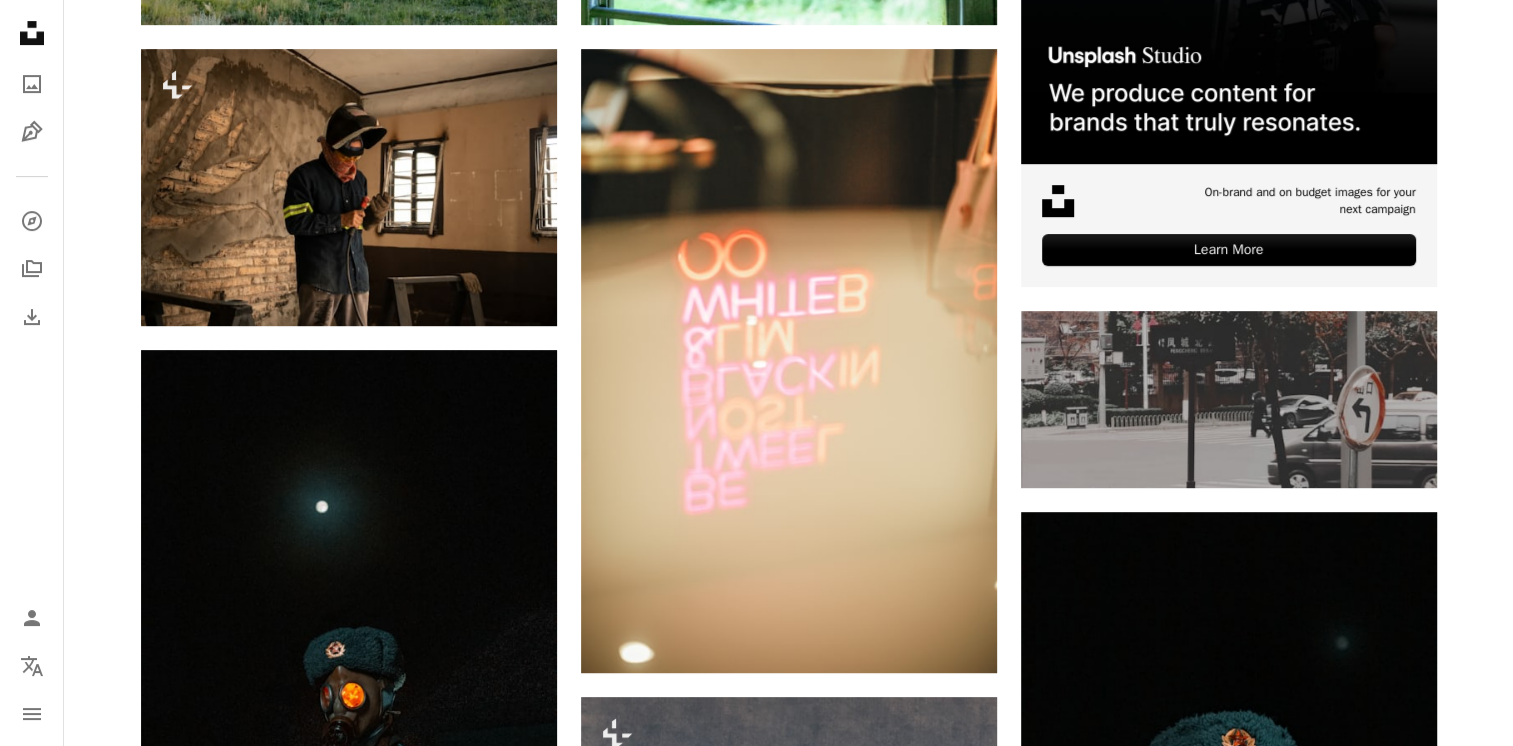 scroll, scrollTop: 0, scrollLeft: 0, axis: both 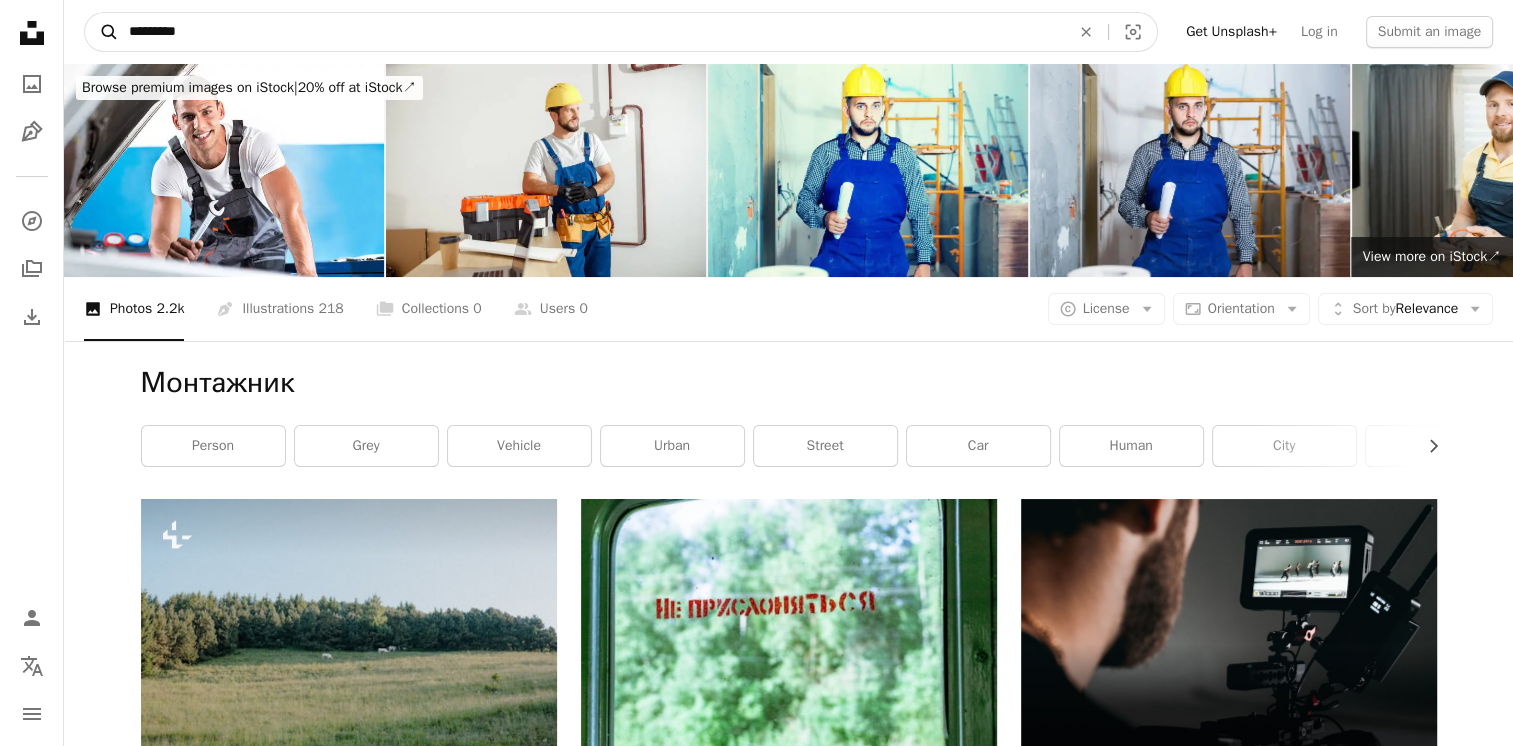 drag, startPoint x: 229, startPoint y: 28, endPoint x: 103, endPoint y: 44, distance: 127.01181 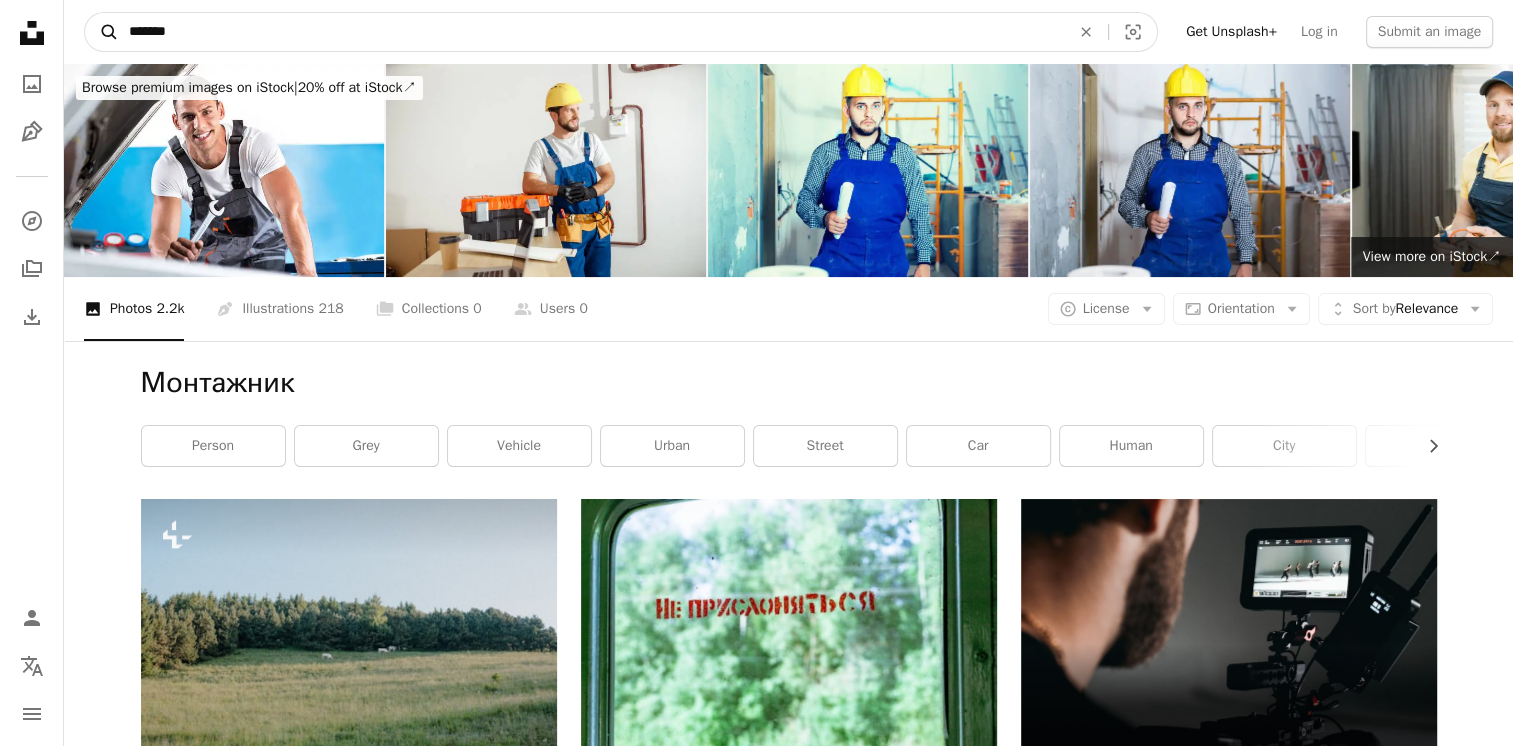 type on "*******" 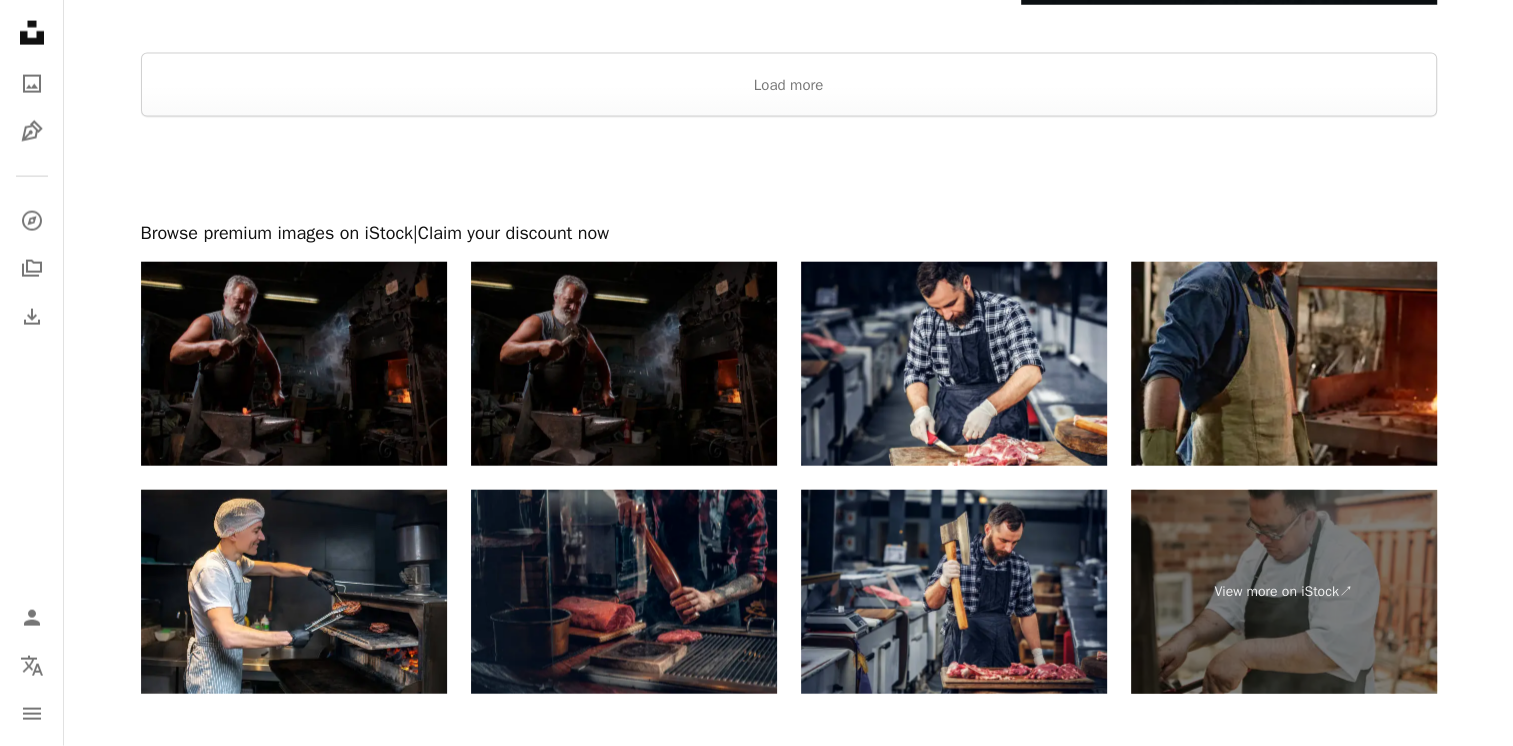 scroll, scrollTop: 4777, scrollLeft: 0, axis: vertical 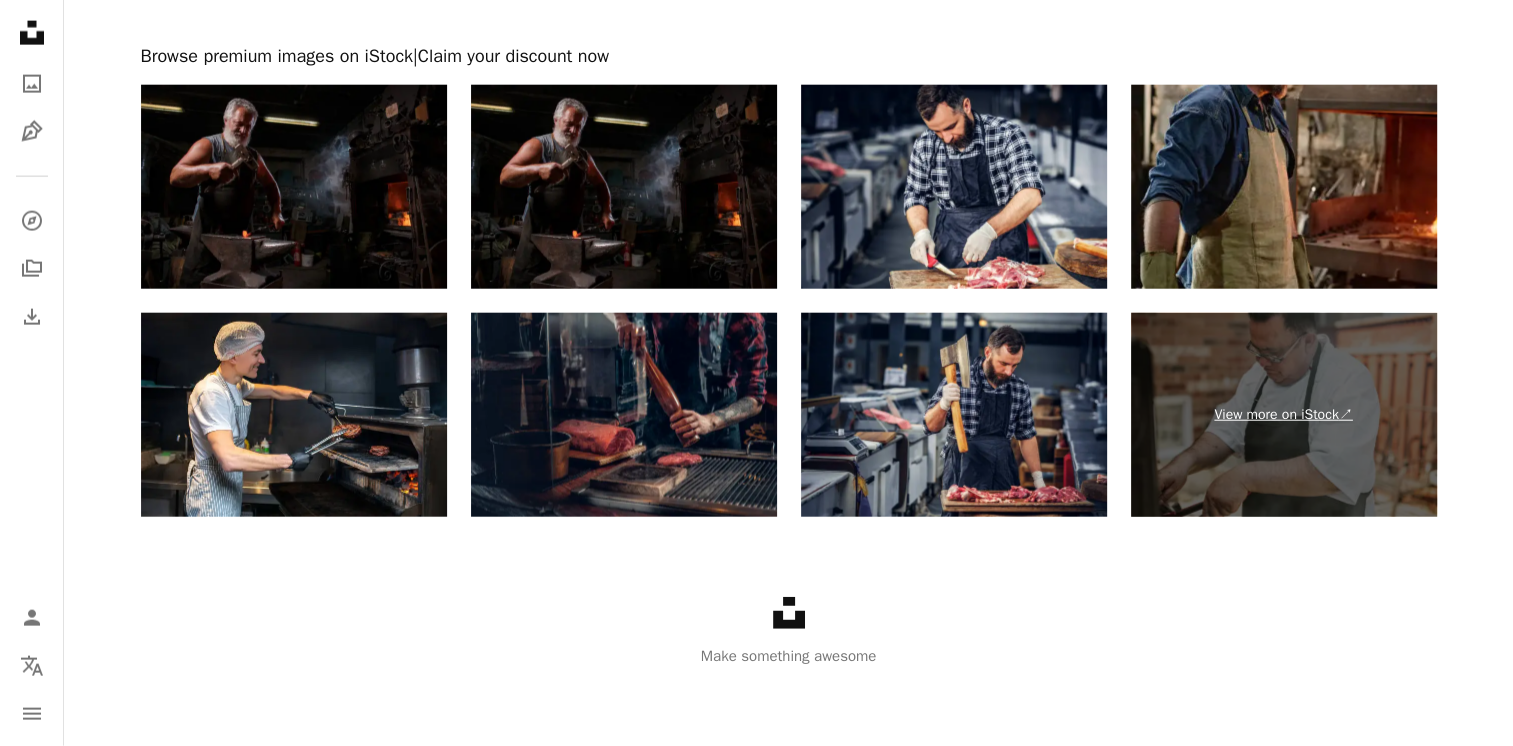 click on "View more on iStock  ↗" at bounding box center [1284, 415] 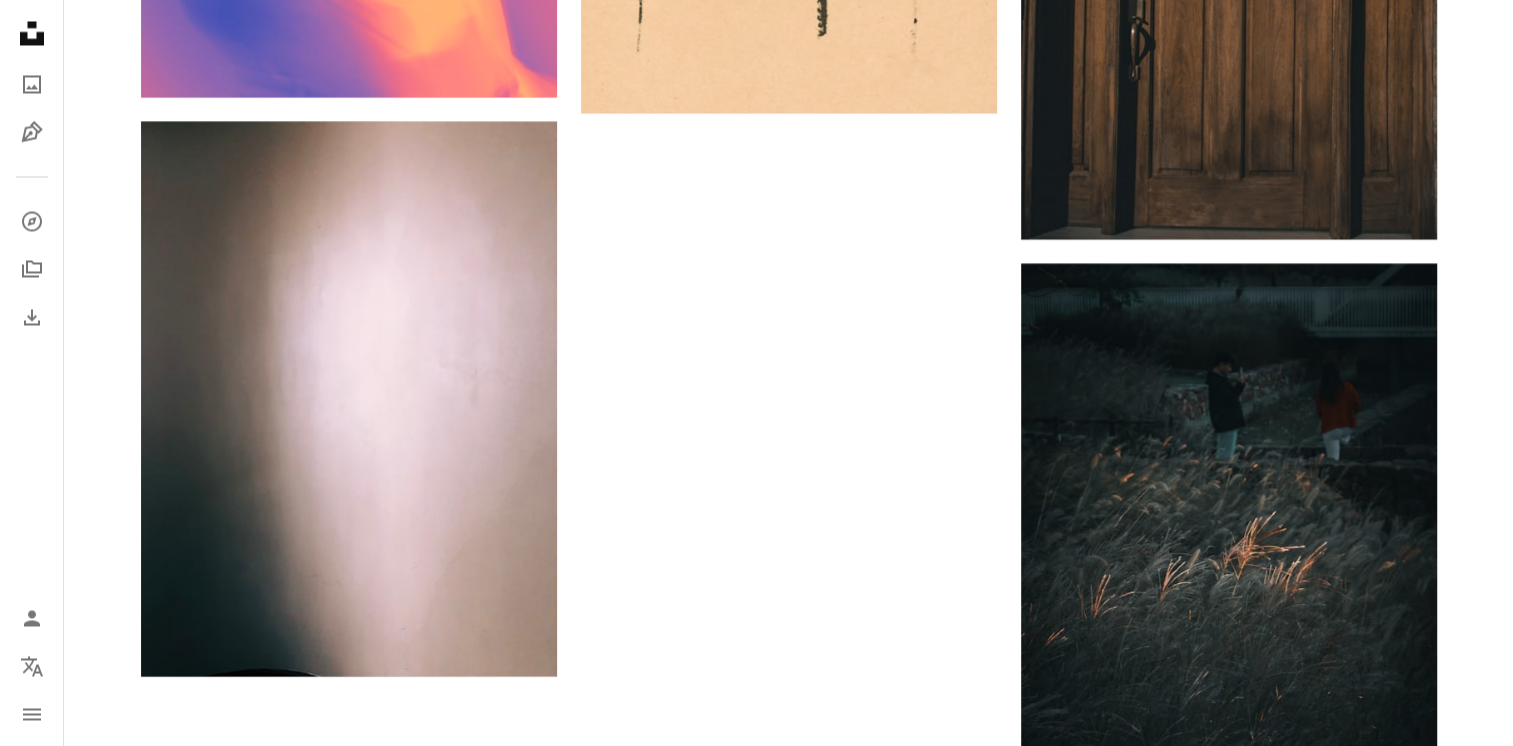 scroll, scrollTop: 2977, scrollLeft: 0, axis: vertical 